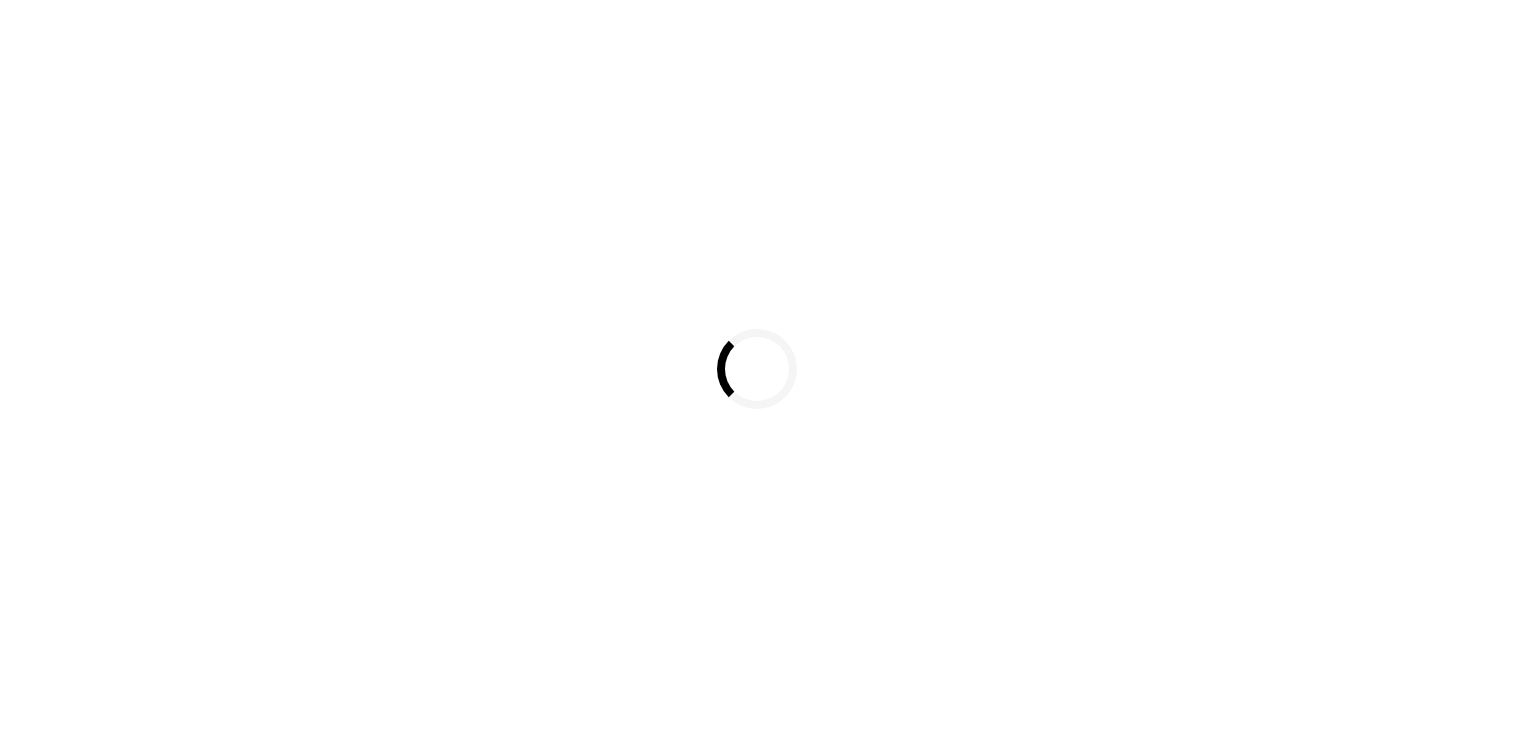 scroll, scrollTop: 0, scrollLeft: 0, axis: both 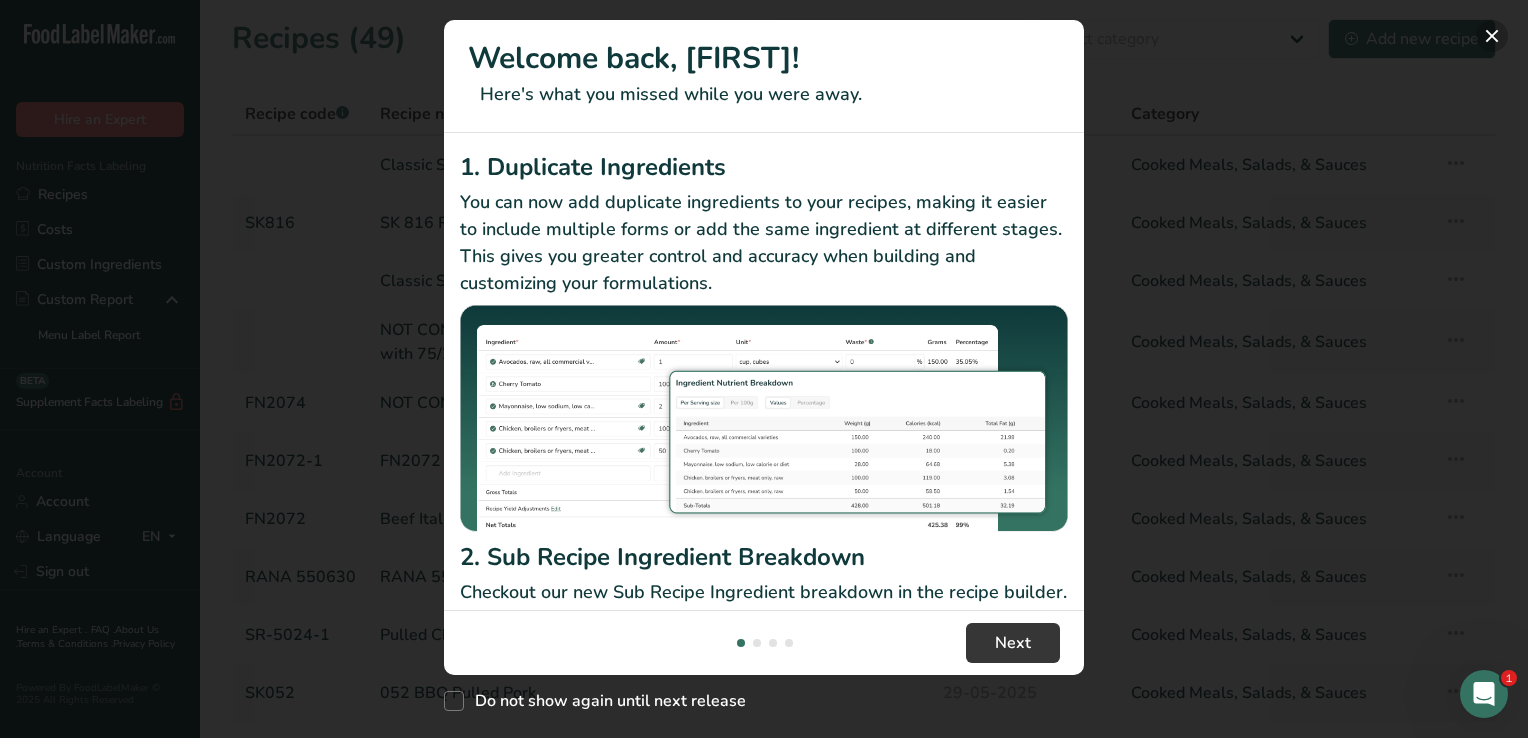 click at bounding box center [1492, 36] 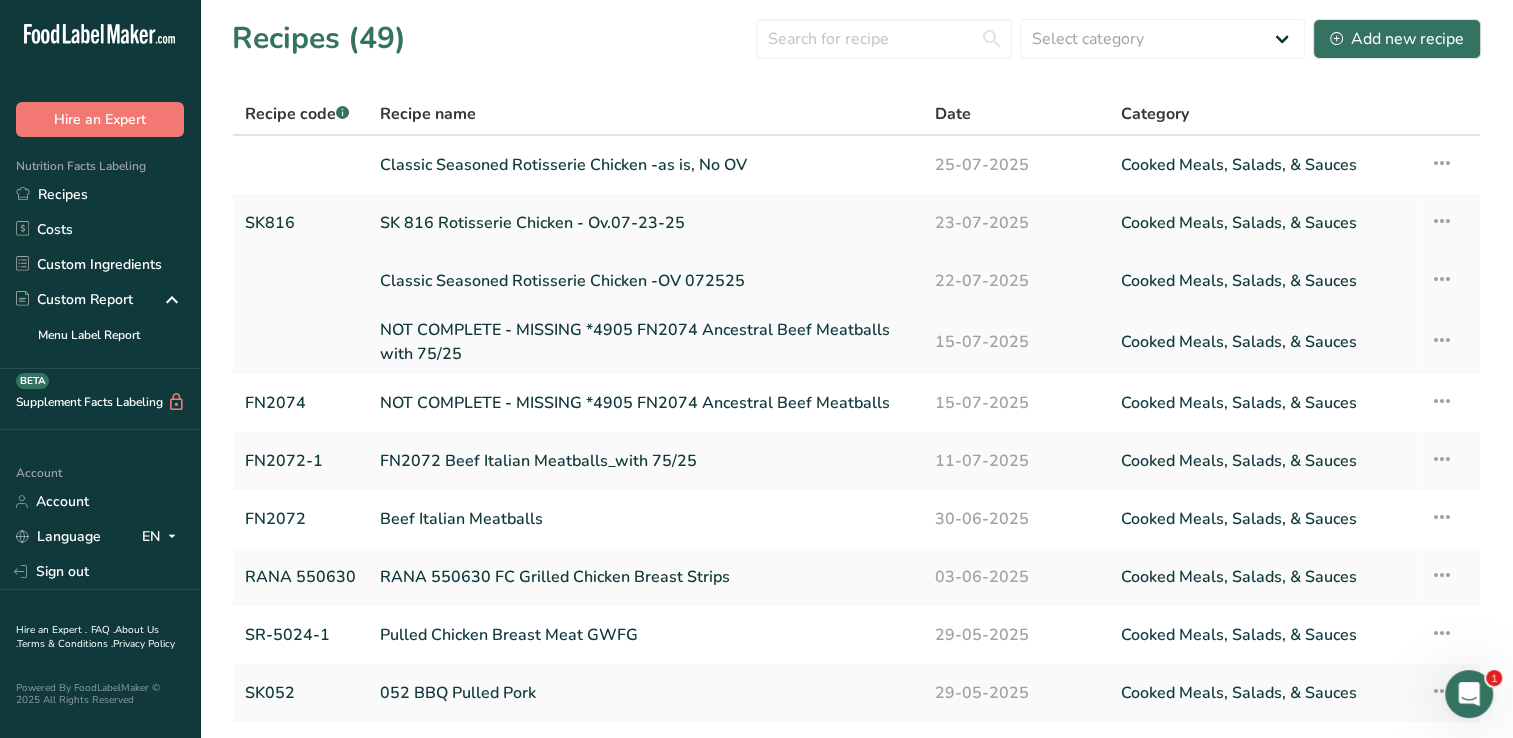 click on "Classic Seasoned Rotisserie Chicken -OV 072525" at bounding box center (645, 281) 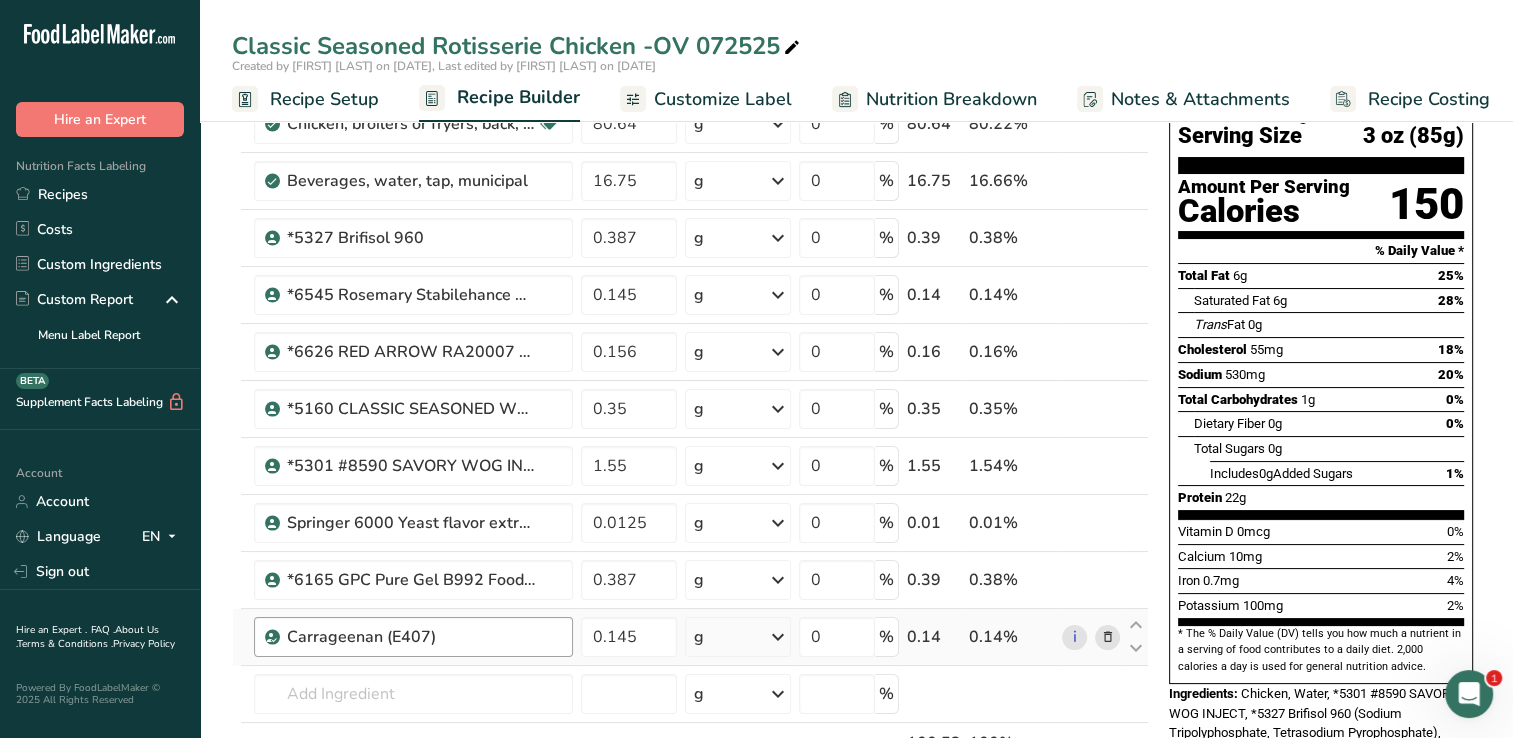 scroll, scrollTop: 0, scrollLeft: 0, axis: both 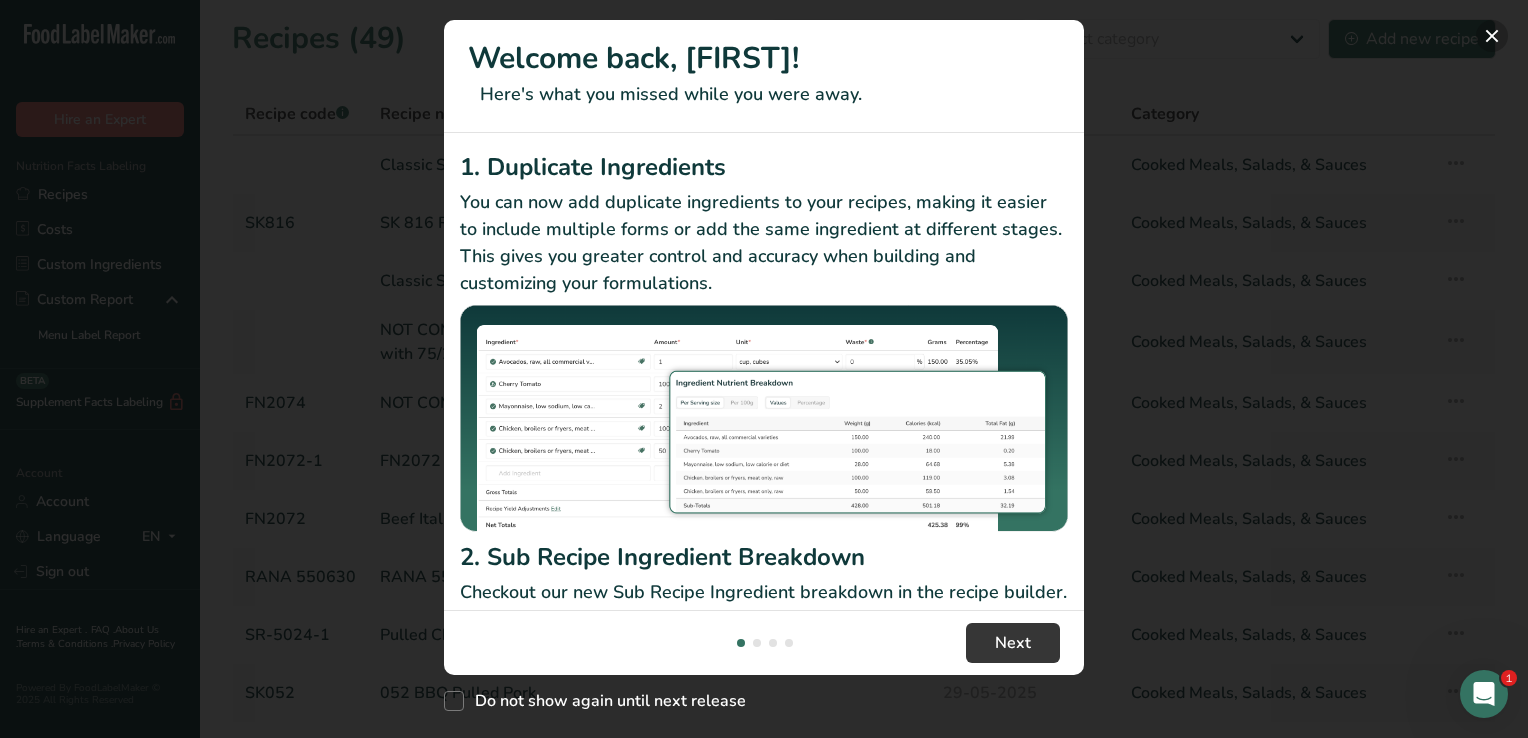 click at bounding box center (1492, 36) 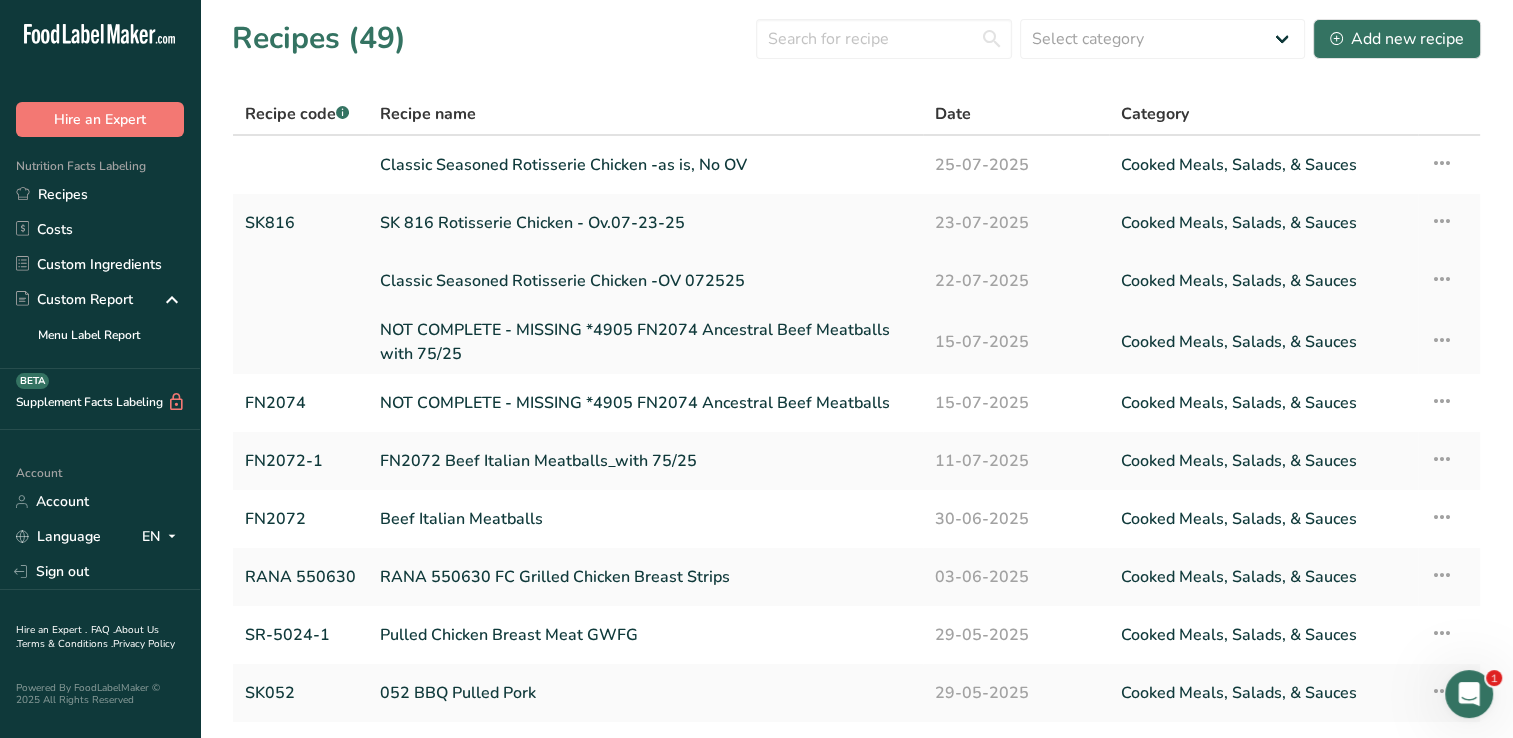 click on "Classic Seasoned Rotisserie Chicken -OV 072525" at bounding box center (645, 281) 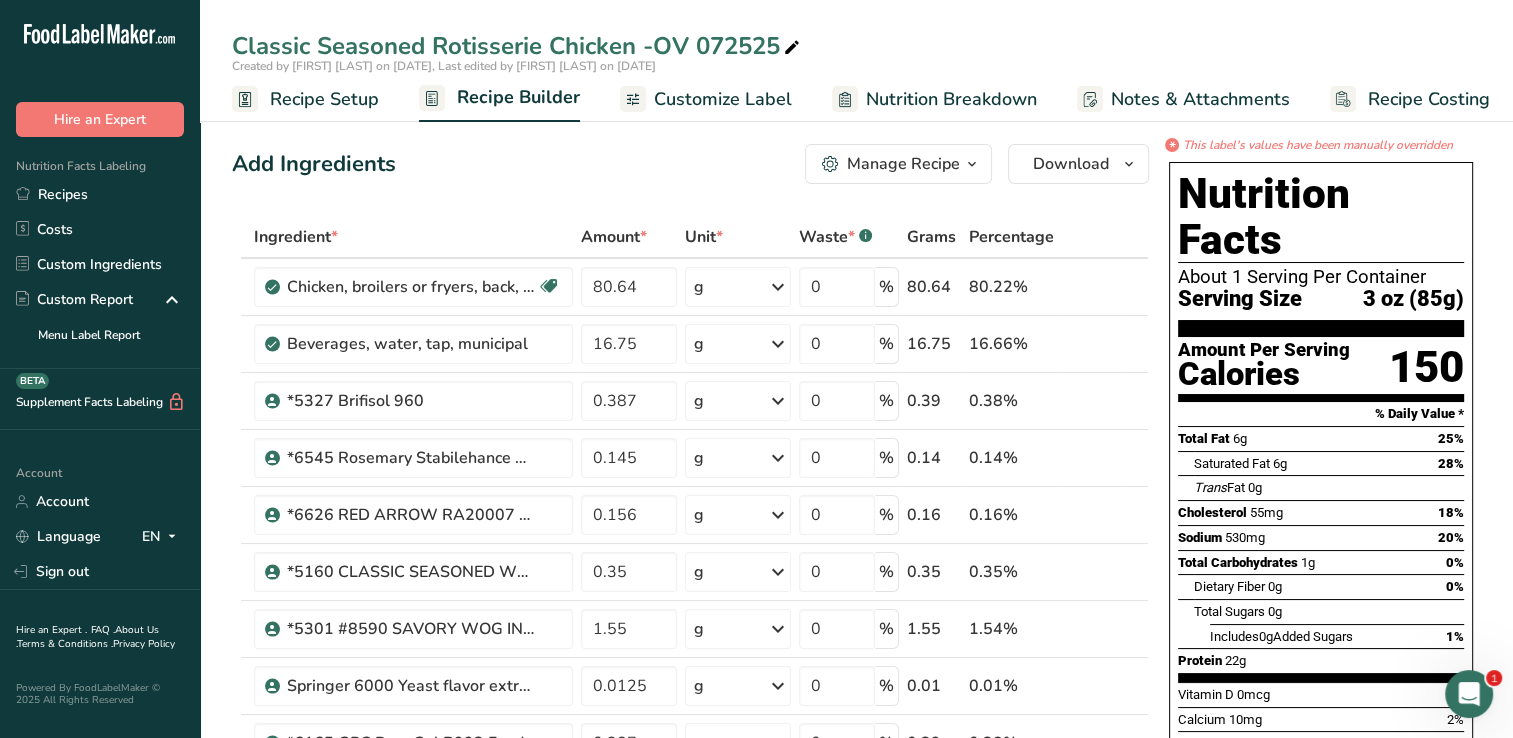 click on "Customize Label" at bounding box center [723, 99] 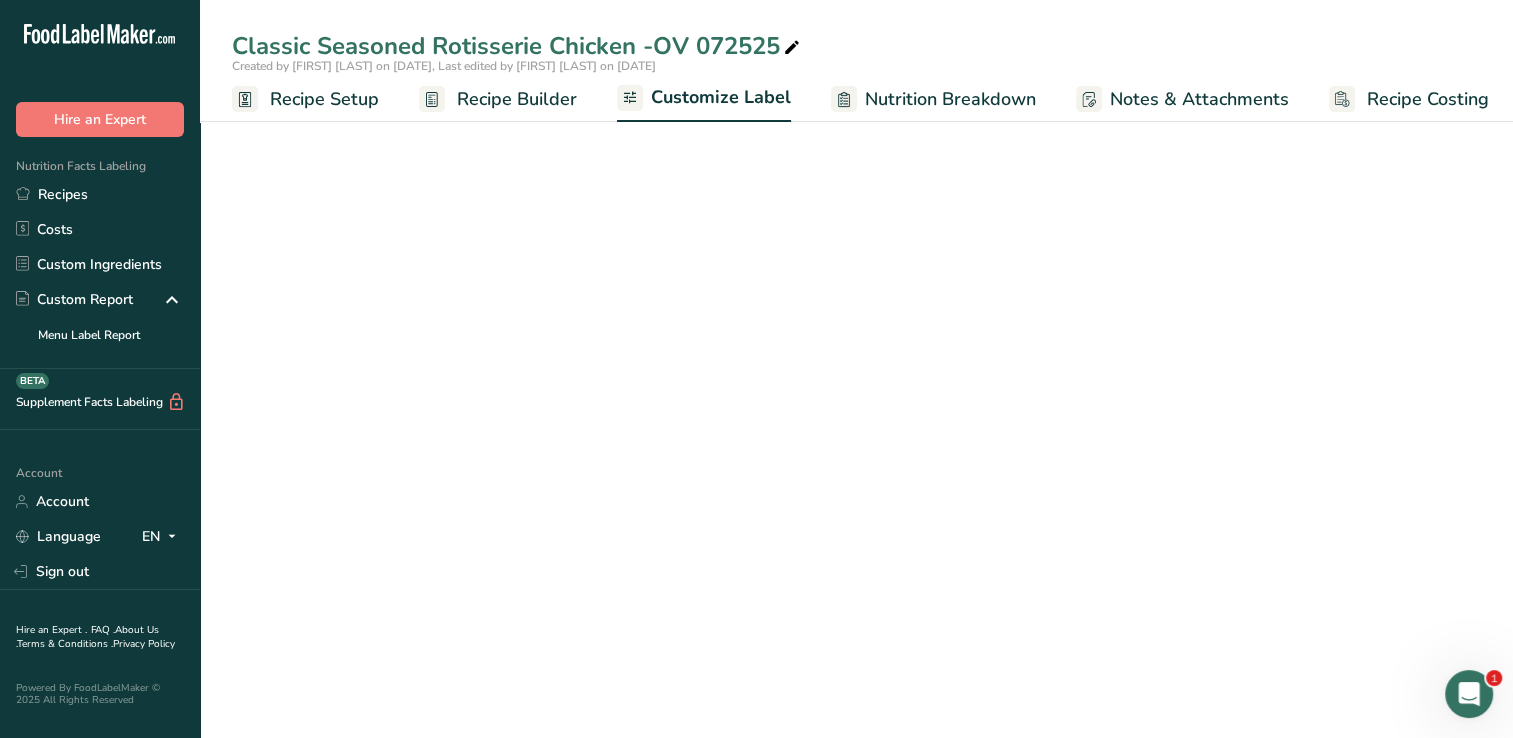 scroll, scrollTop: 0, scrollLeft: 8, axis: horizontal 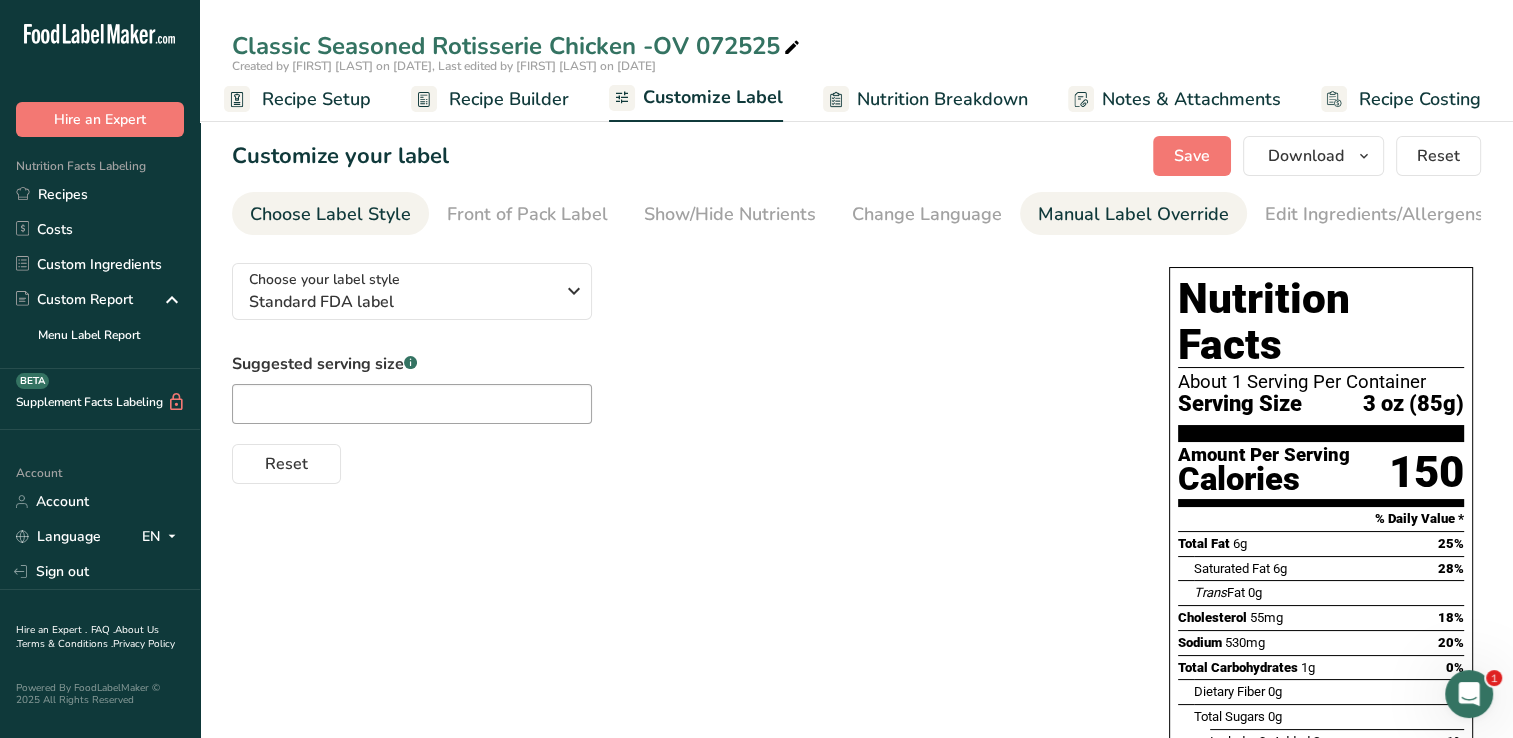 click on "Manual Label Override" at bounding box center [1133, 214] 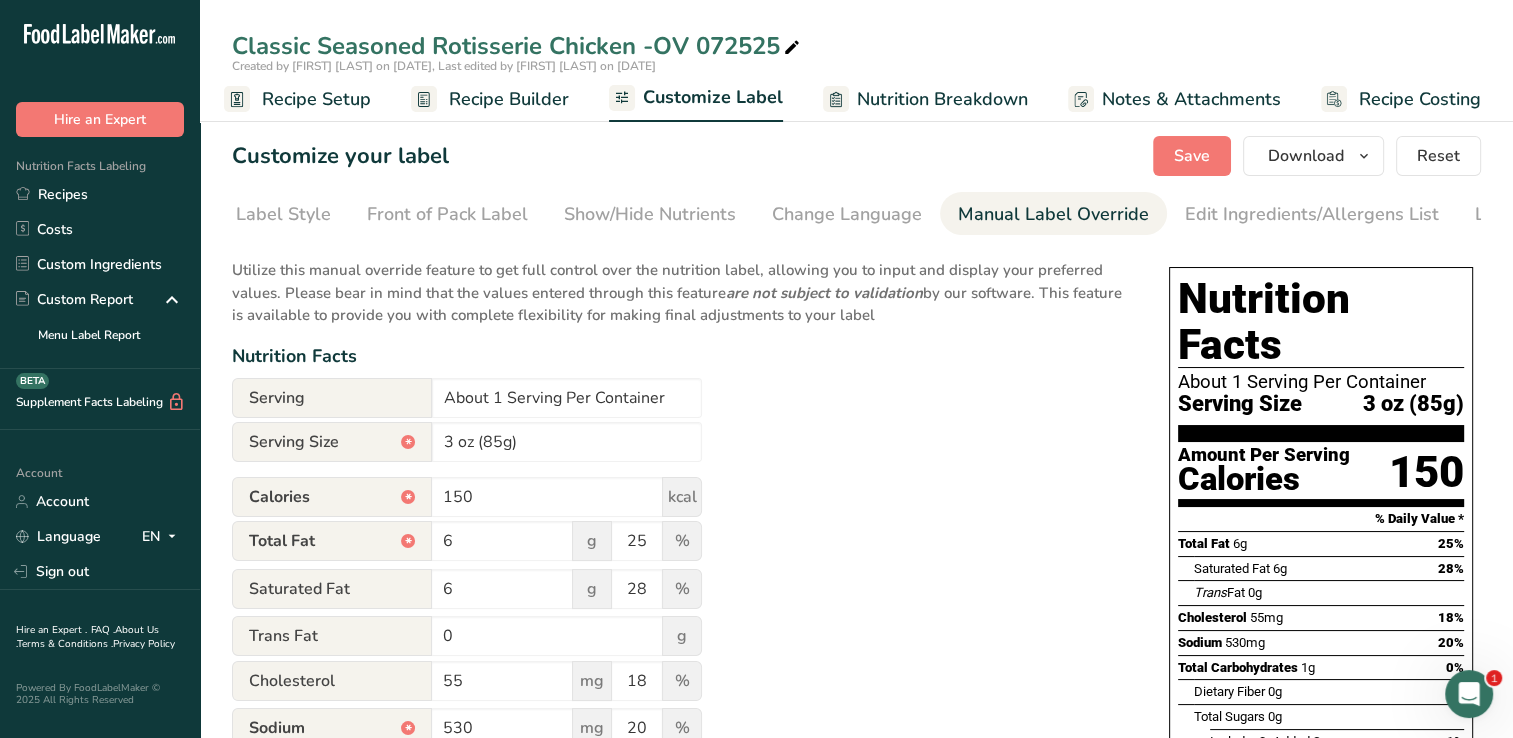 scroll, scrollTop: 0, scrollLeft: 204, axis: horizontal 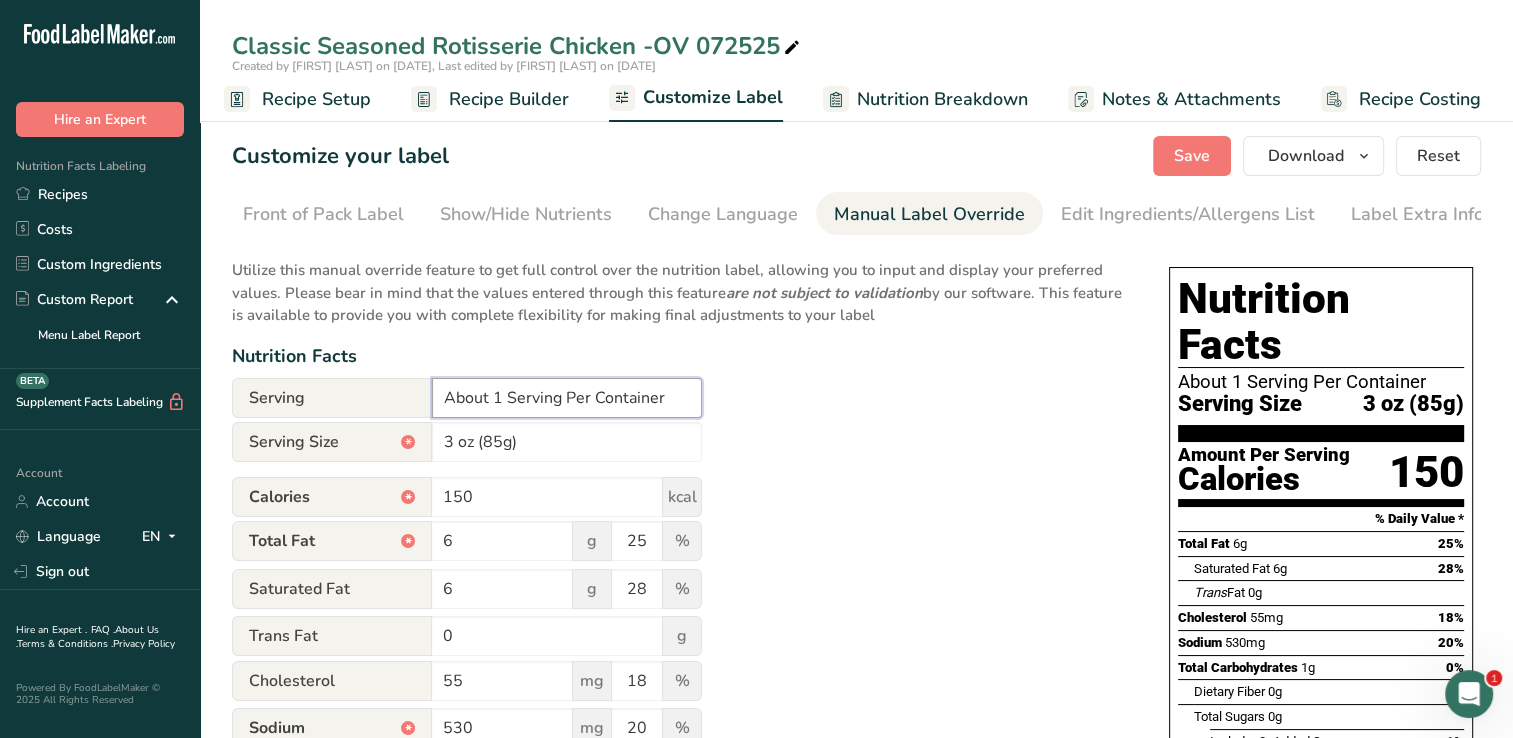 drag, startPoint x: 504, startPoint y: 398, endPoint x: 444, endPoint y: 404, distance: 60.299255 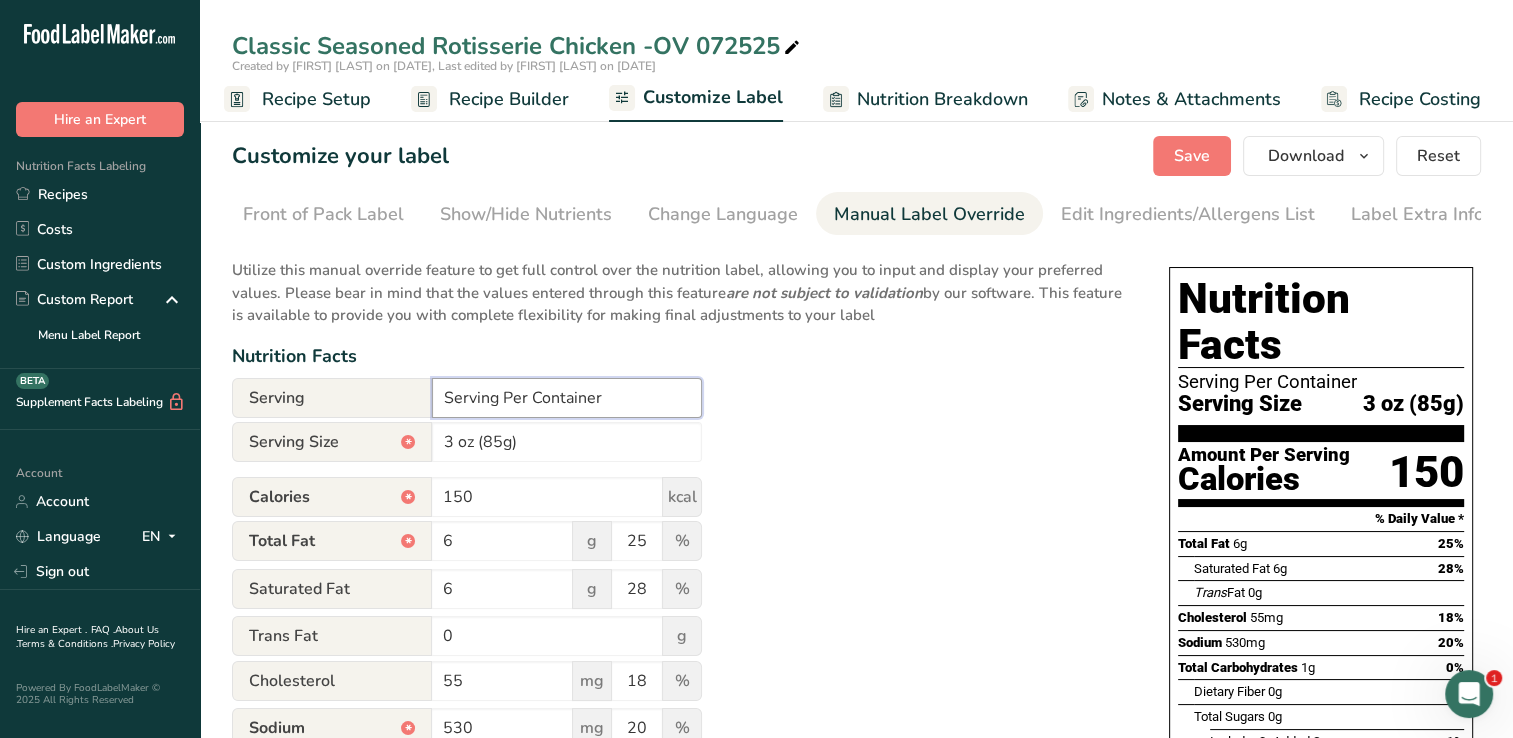 click on "Serving Per Container" at bounding box center (567, 398) 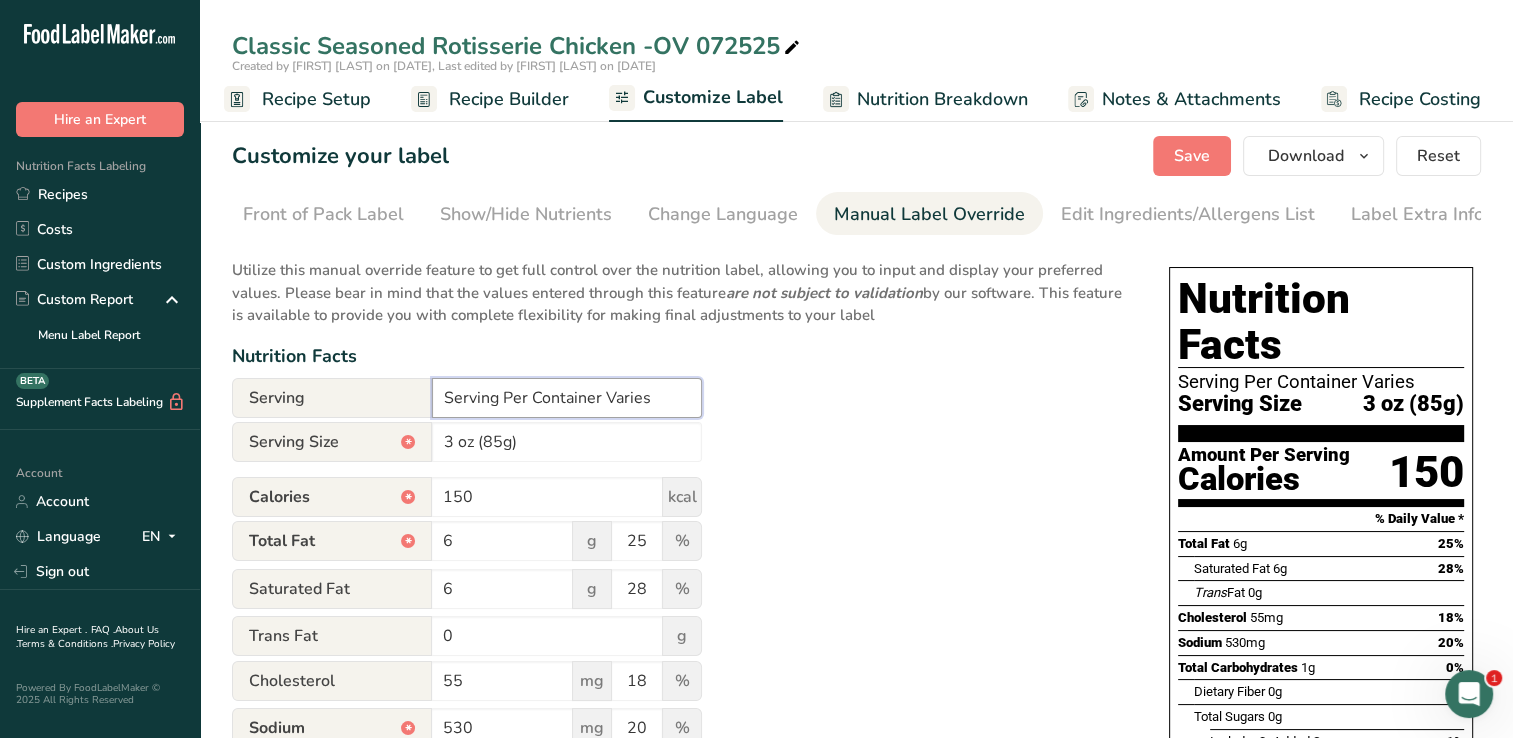 type on "Serving Per Container Varies" 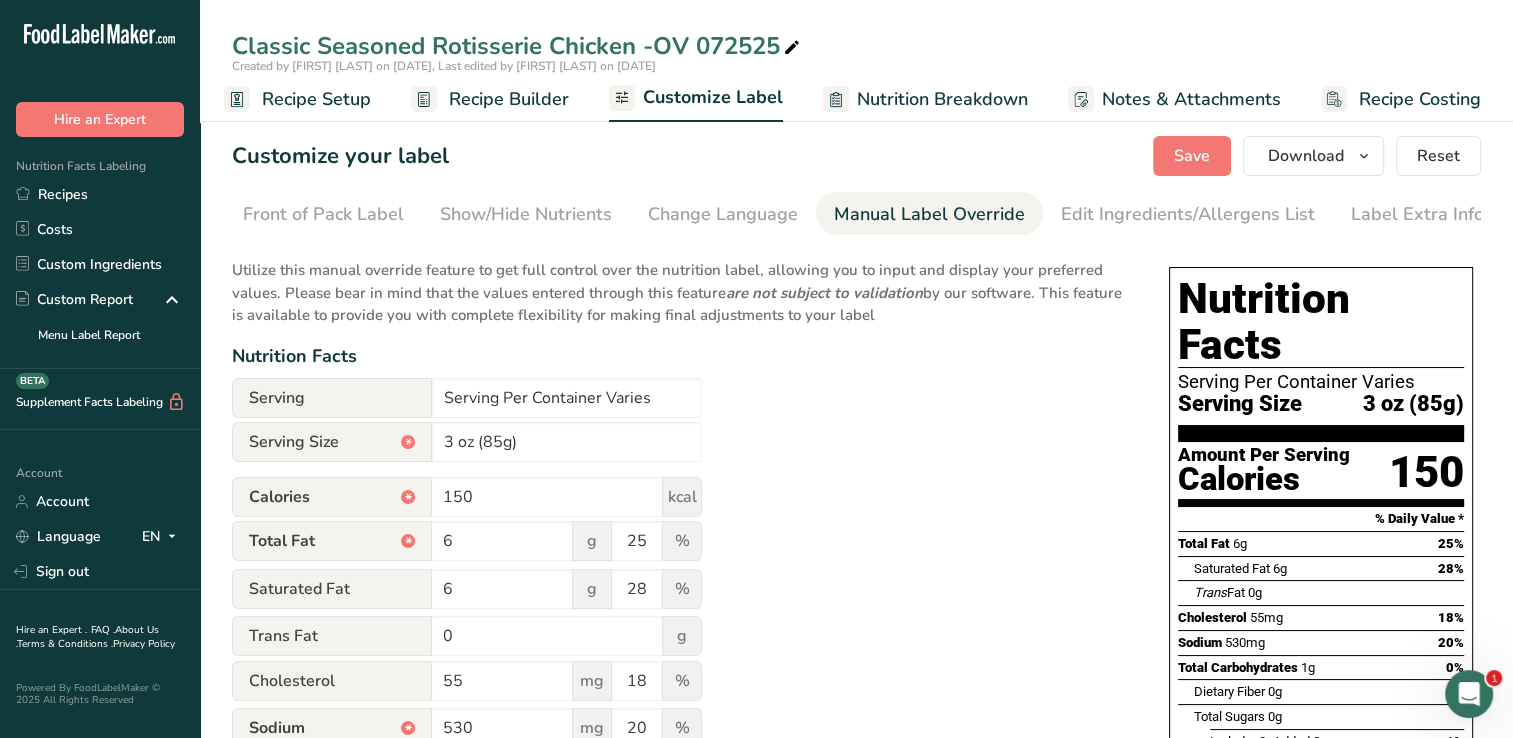 click on "Utilize this manual override feature to get full control over the nutrition label, allowing you to input and display your preferred values. Please bear in mind that the values entered through this feature
are not subject to validation
by our software. This feature is available to provide you with complete flexibility for making final adjustments to your label
Nutrition Facts
Serving
Serving Per Container Varies
Serving Size
*
3 oz (85g)
Calories
*
150
kcal
Total Fat
*
6
g
25
%
Saturated Fat
6
g
28
%
Trans Fat
0
g
Cholesterol
55
mg
18
%" at bounding box center [680, 737] 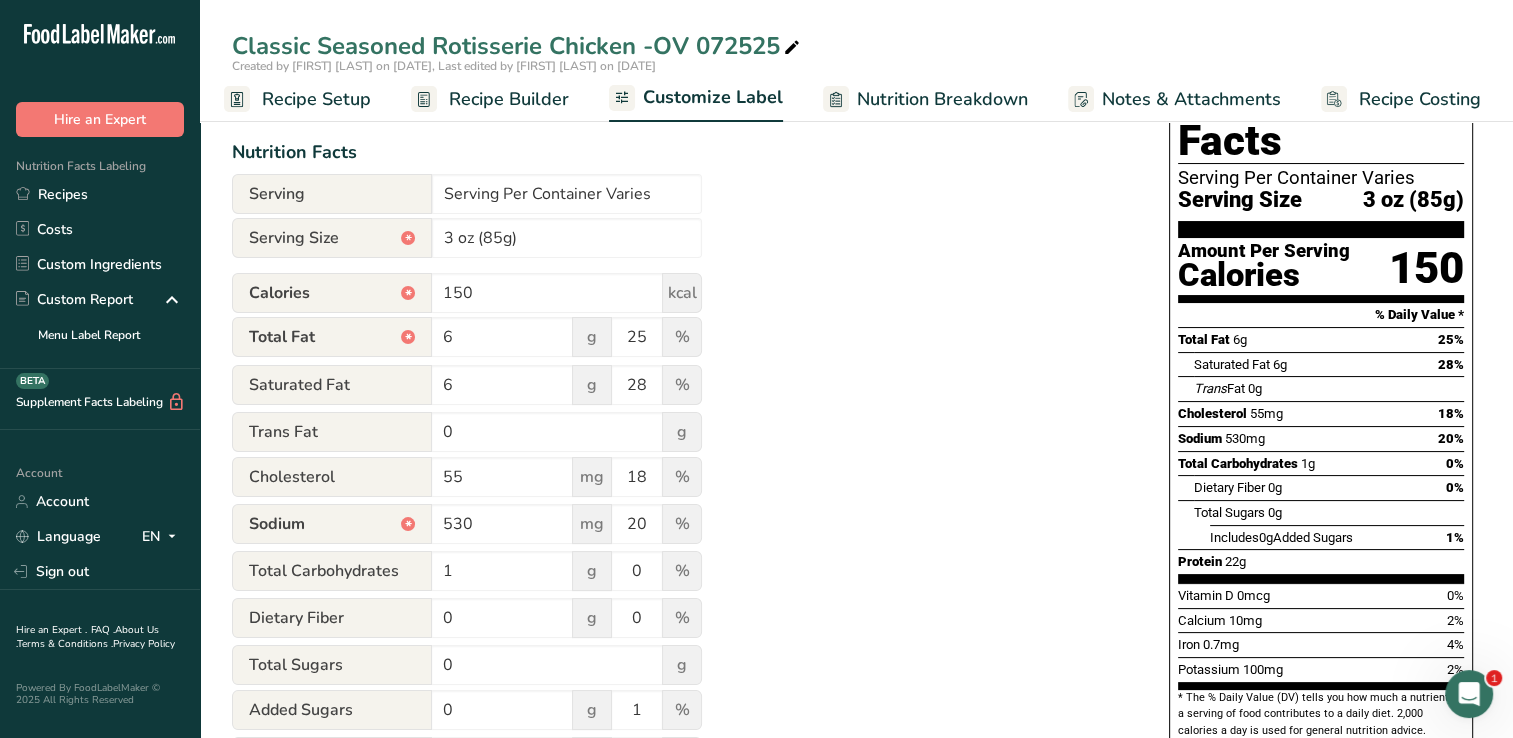 scroll, scrollTop: 166, scrollLeft: 0, axis: vertical 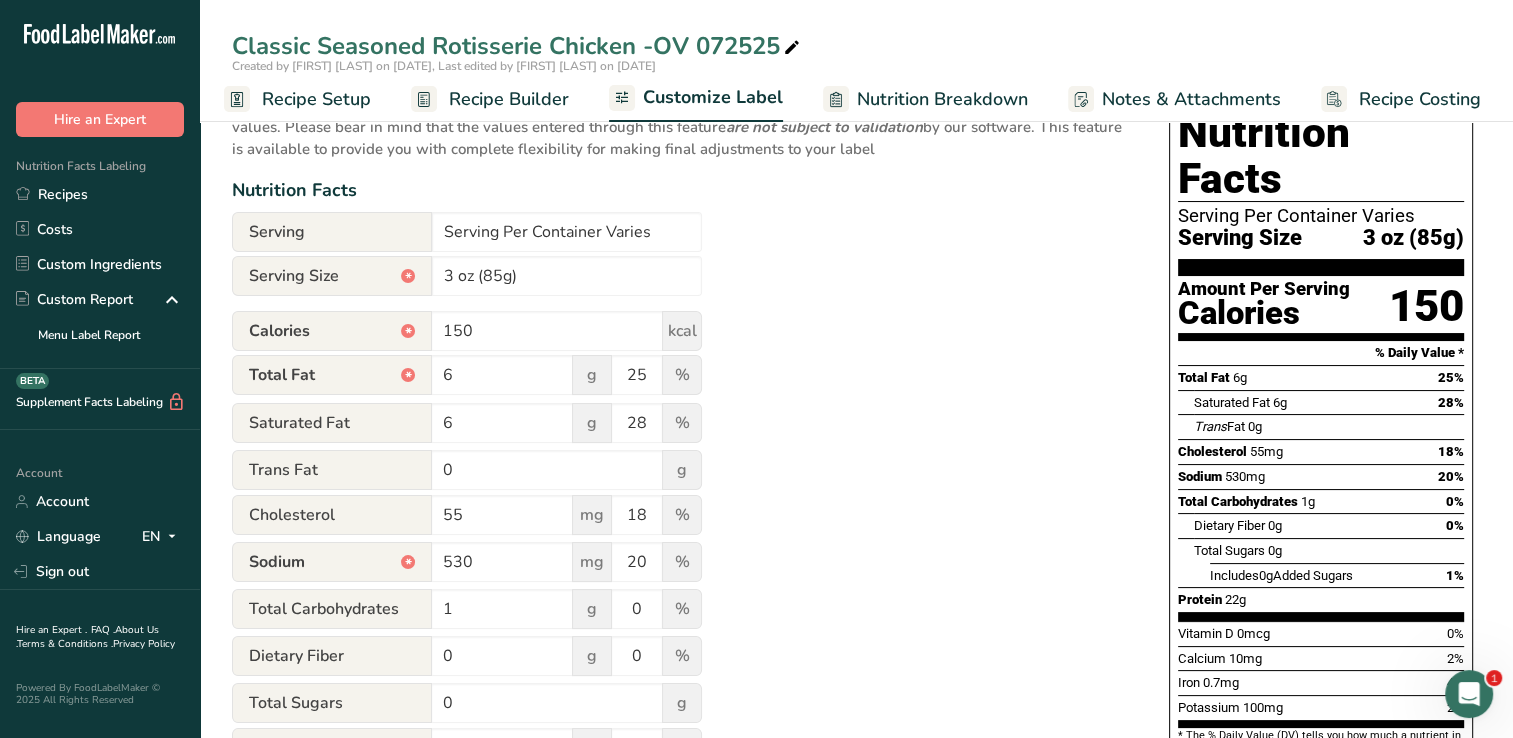 drag, startPoint x: 1323, startPoint y: 583, endPoint x: 896, endPoint y: 489, distance: 437.2242 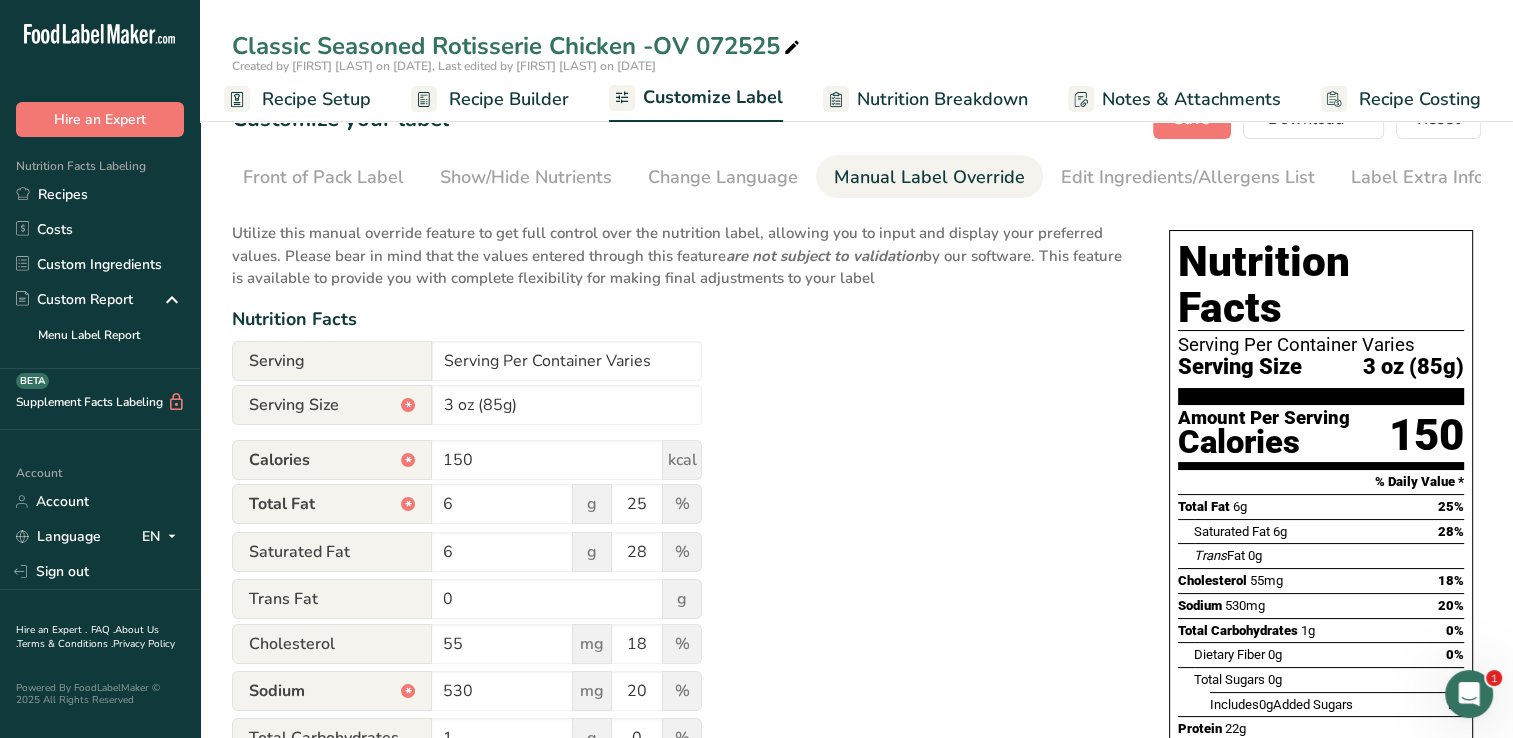 scroll, scrollTop: 0, scrollLeft: 0, axis: both 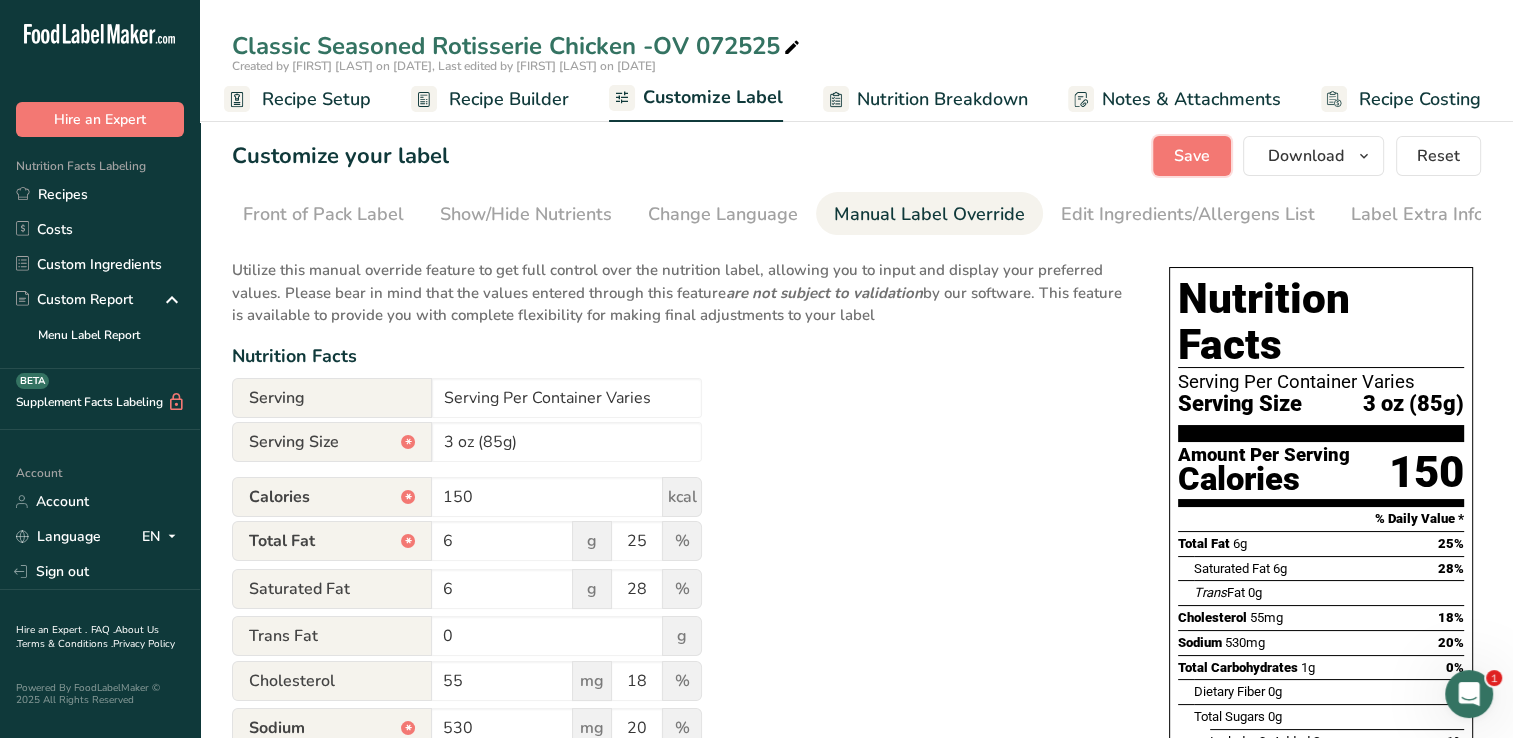 click on "Save" at bounding box center [1192, 156] 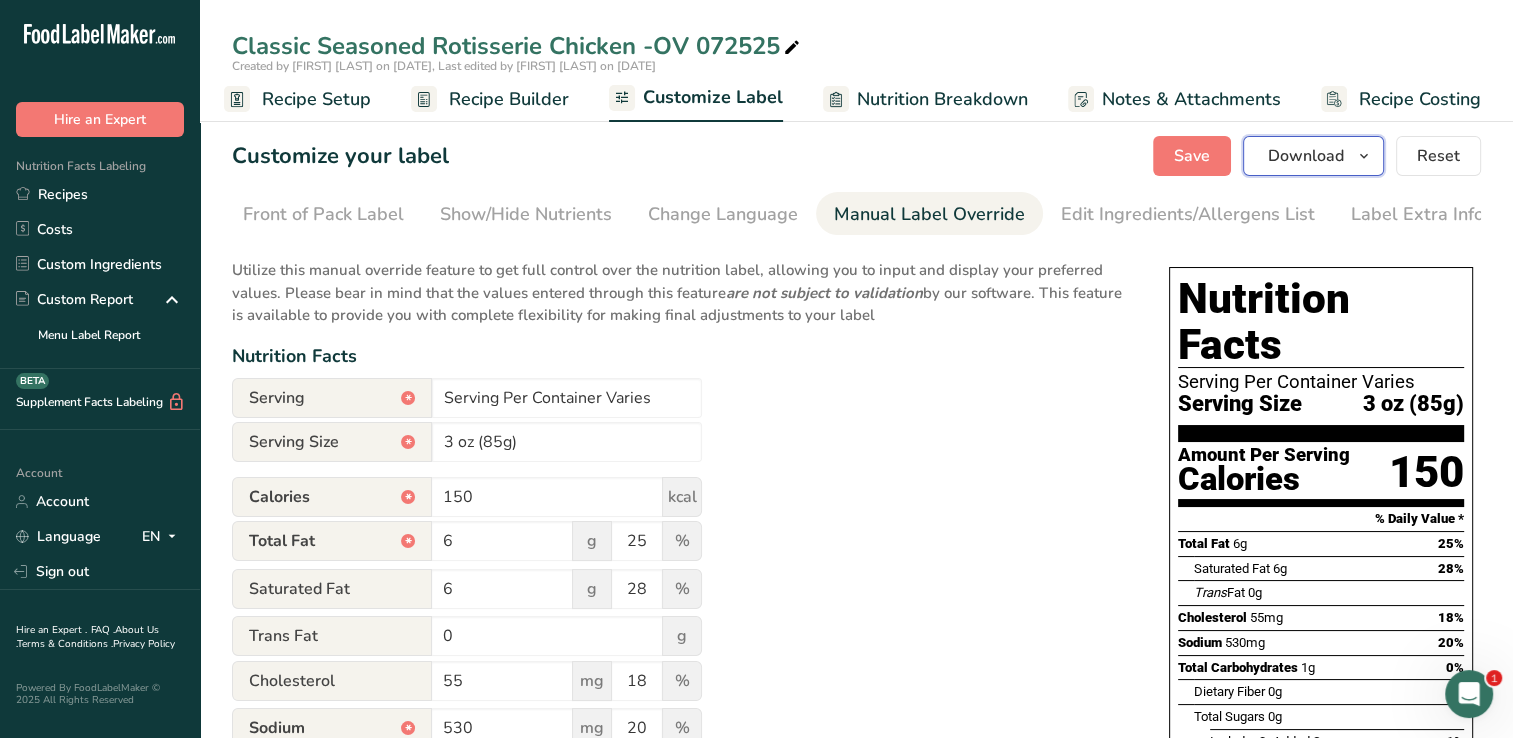 click on "Download" at bounding box center [1306, 156] 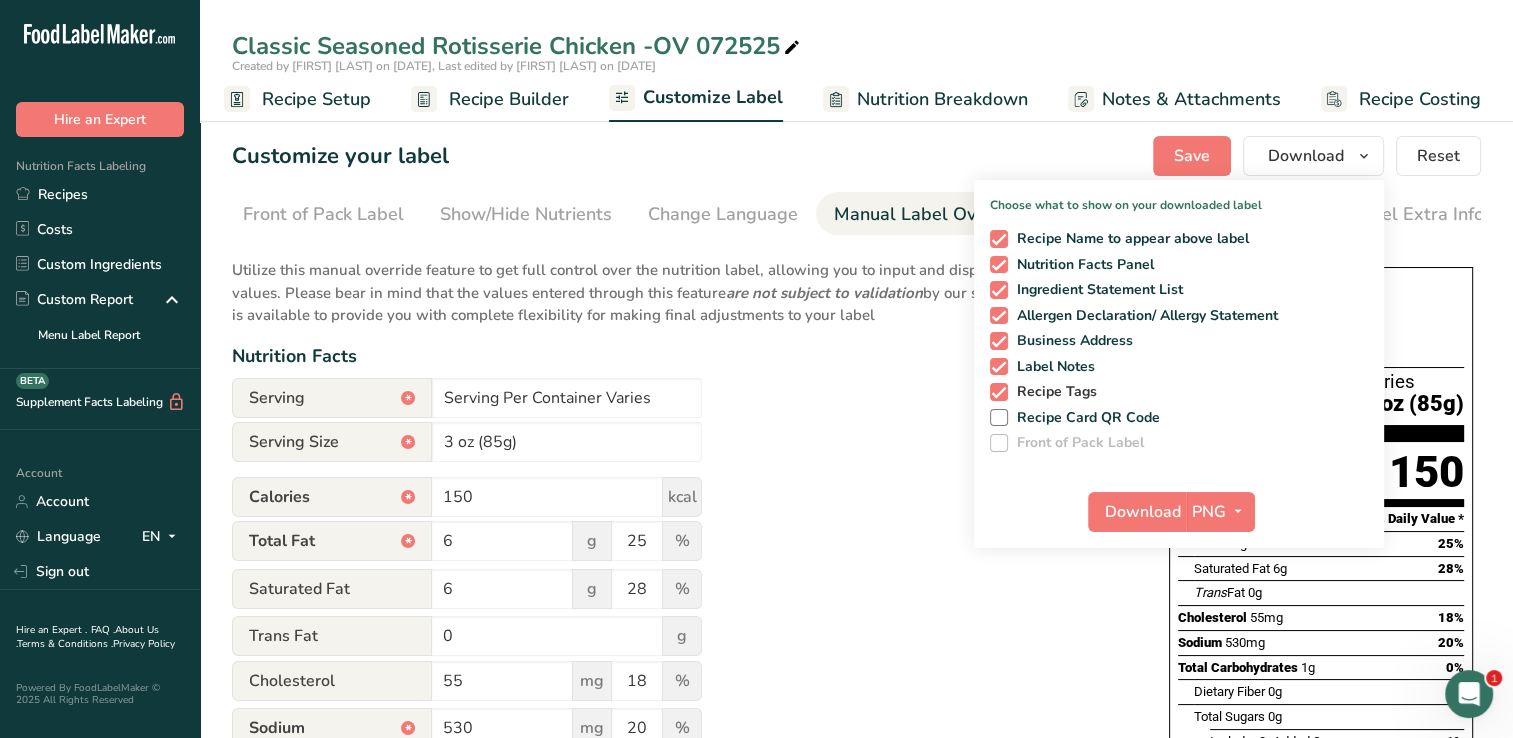 click on "Recipe Tags" at bounding box center [1053, 392] 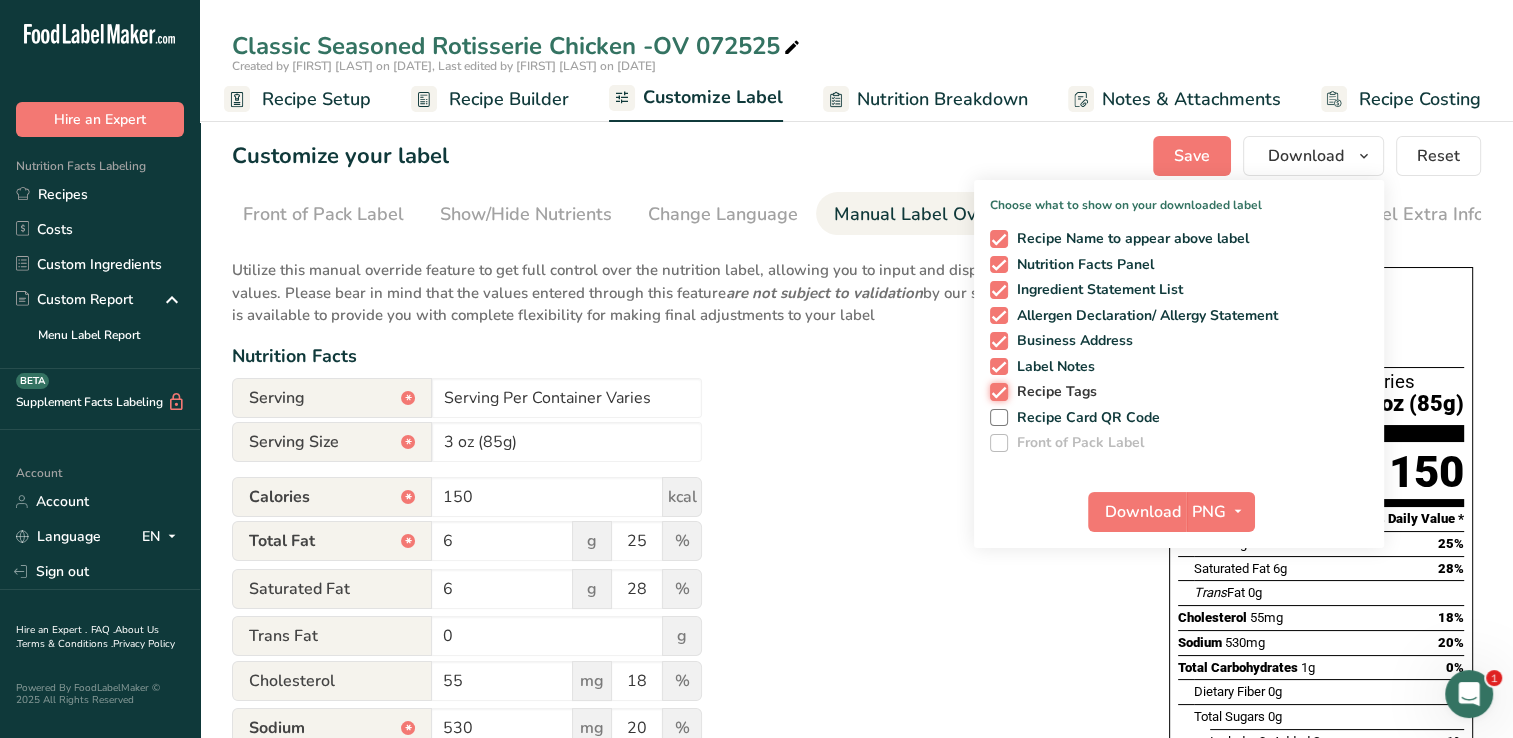 click on "Recipe Tags" at bounding box center (996, 391) 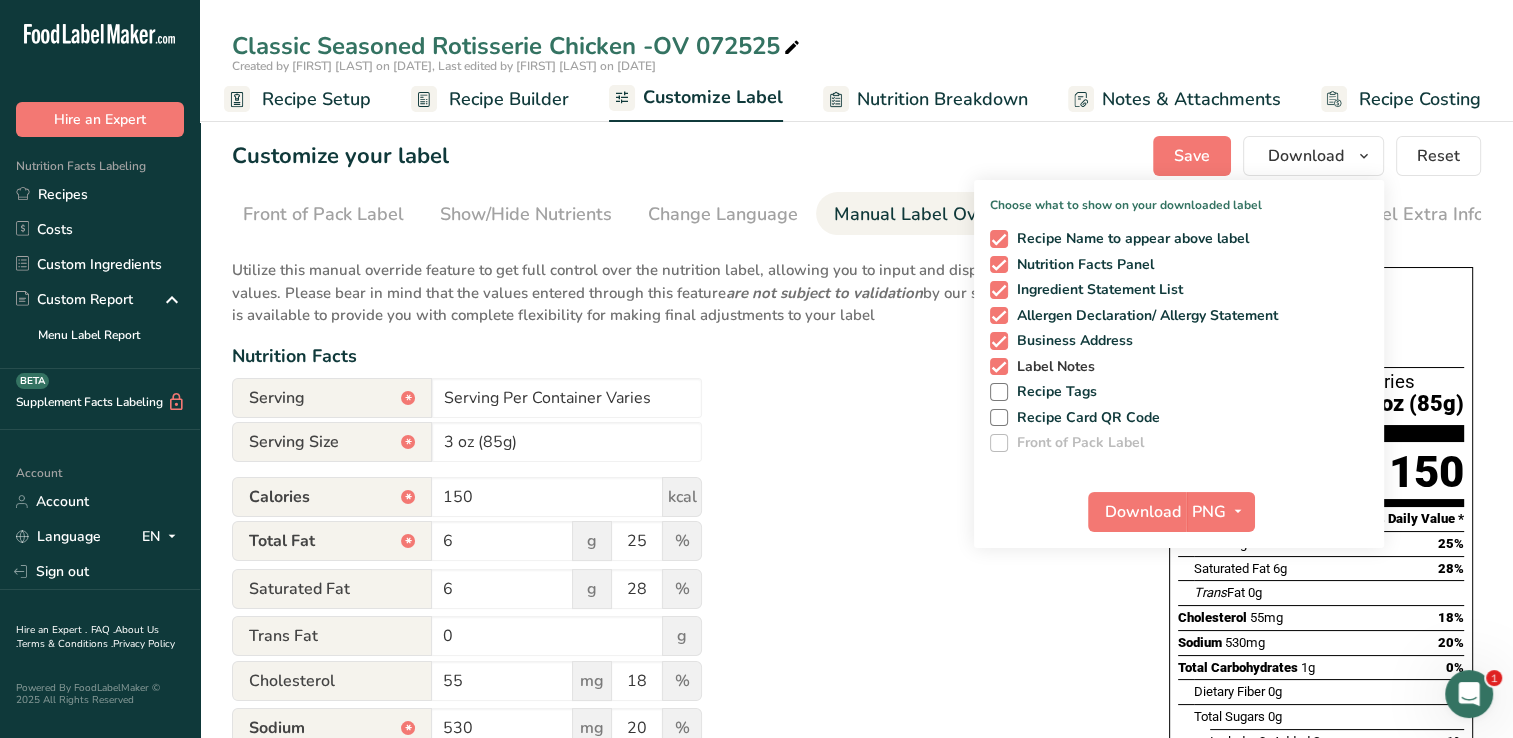 click at bounding box center (999, 367) 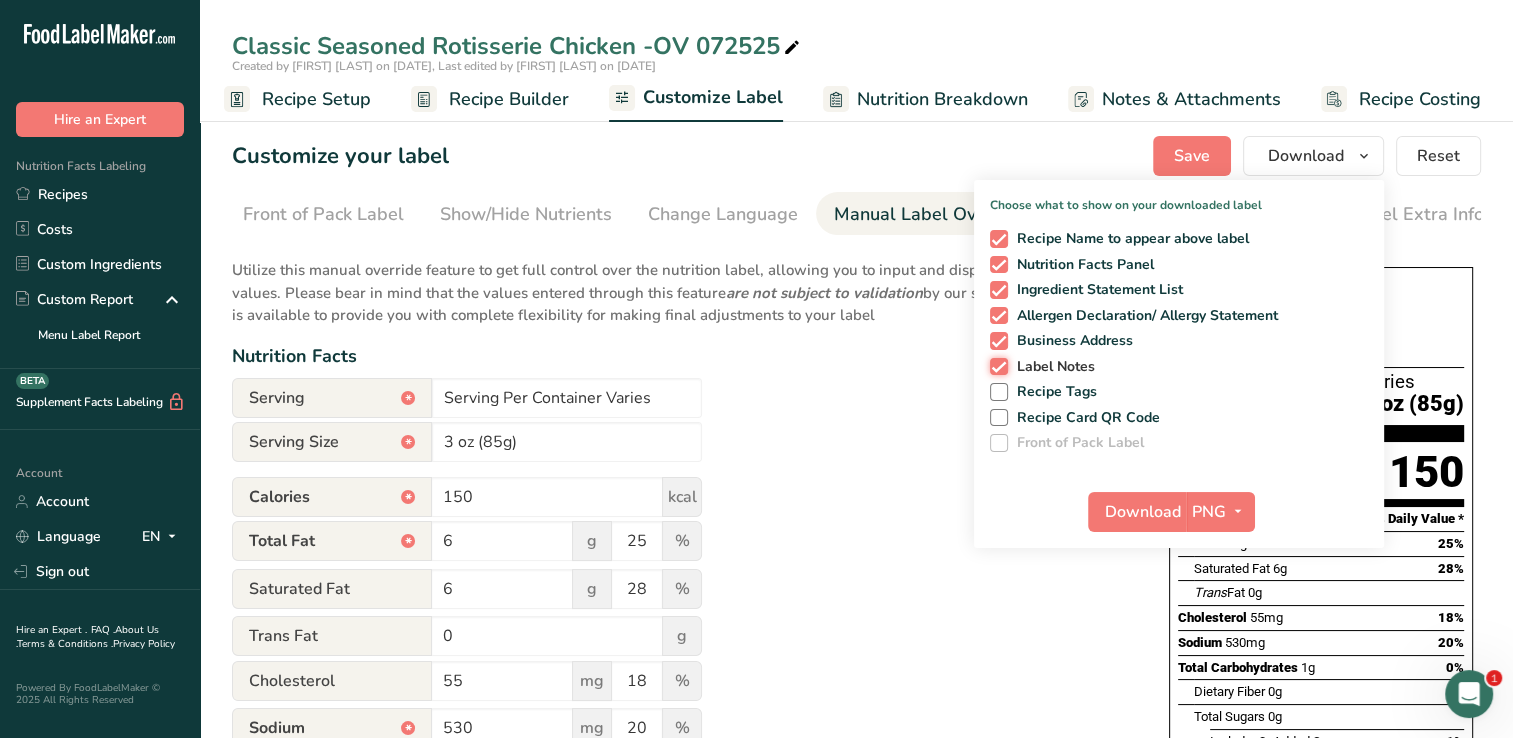 click on "Label Notes" at bounding box center (996, 366) 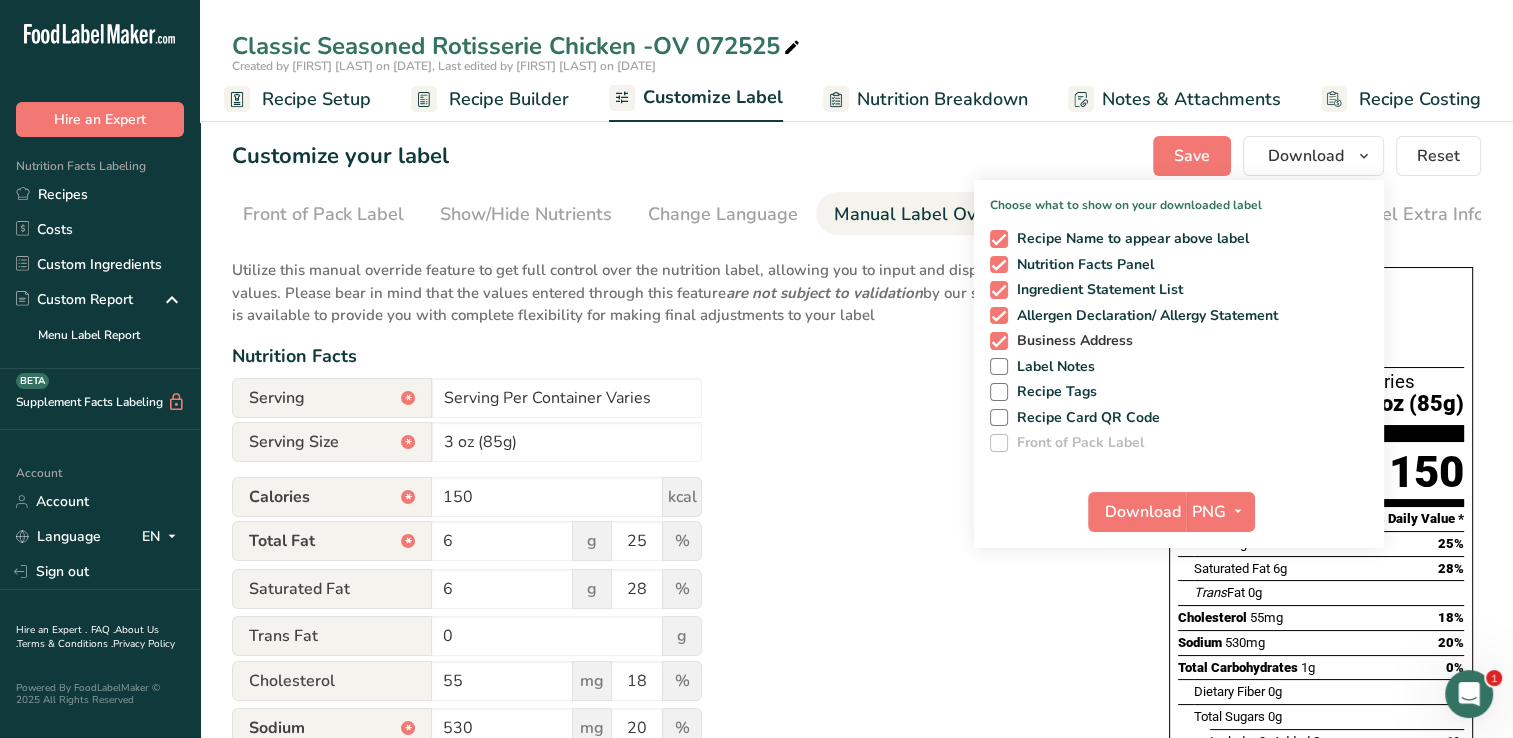 click at bounding box center [999, 341] 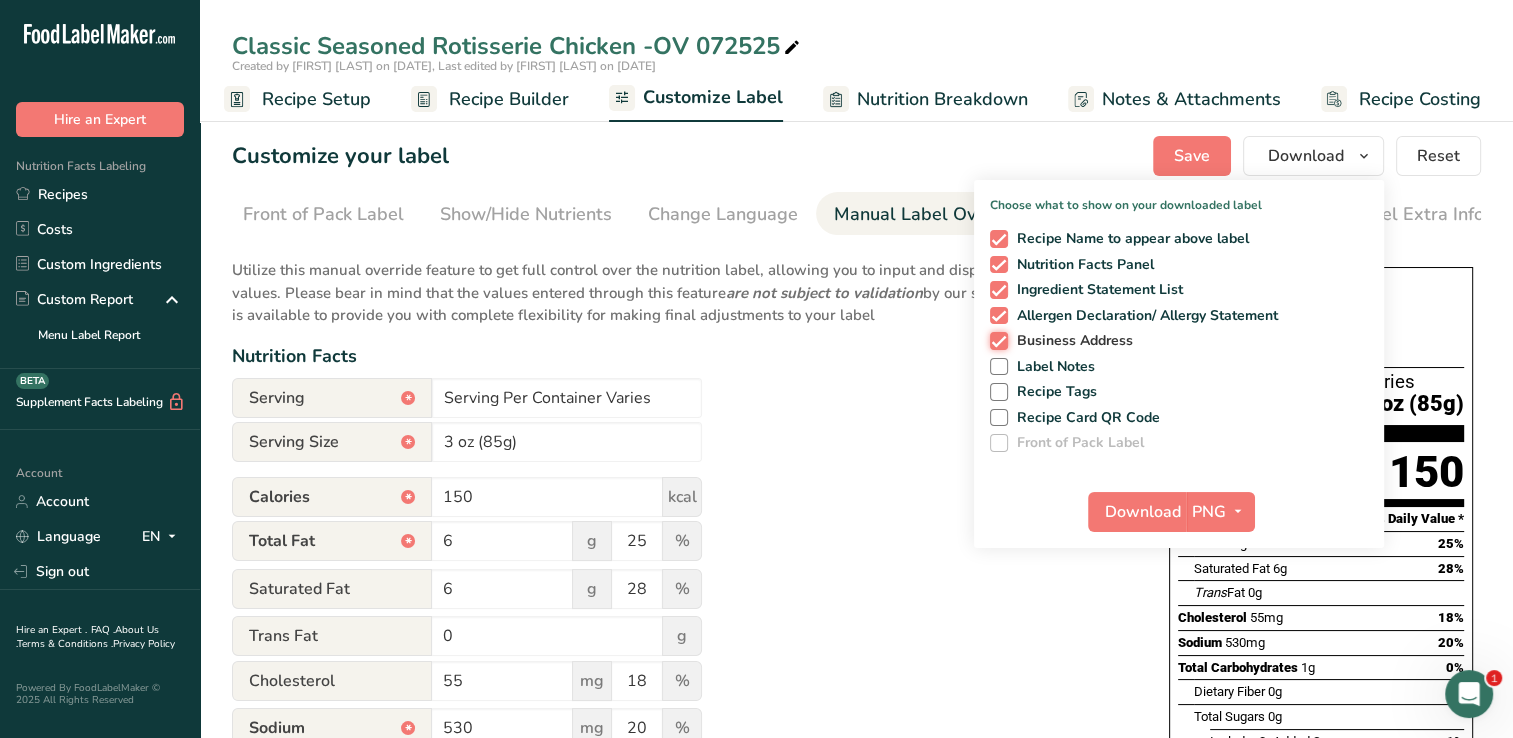 click on "Business Address" at bounding box center (996, 340) 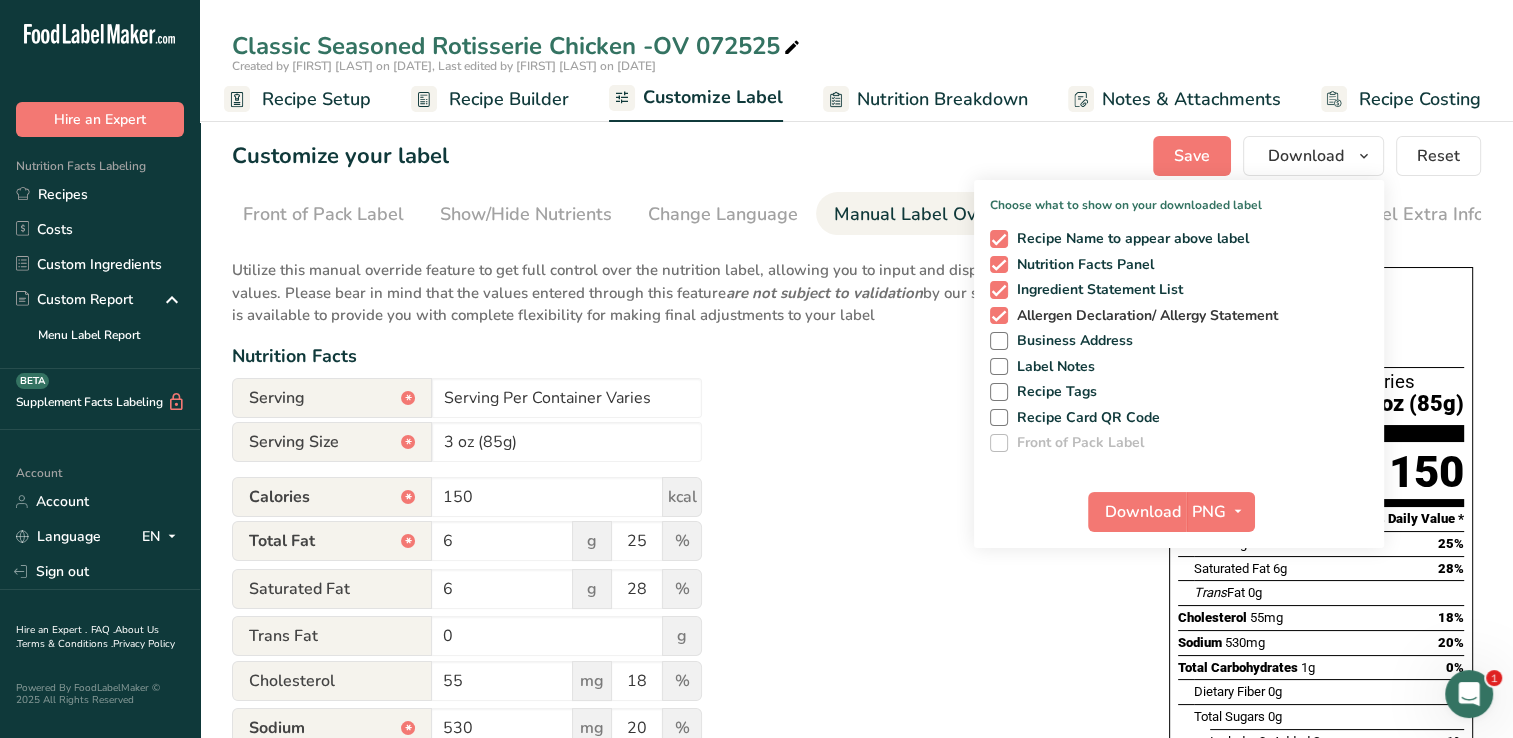 click at bounding box center [999, 316] 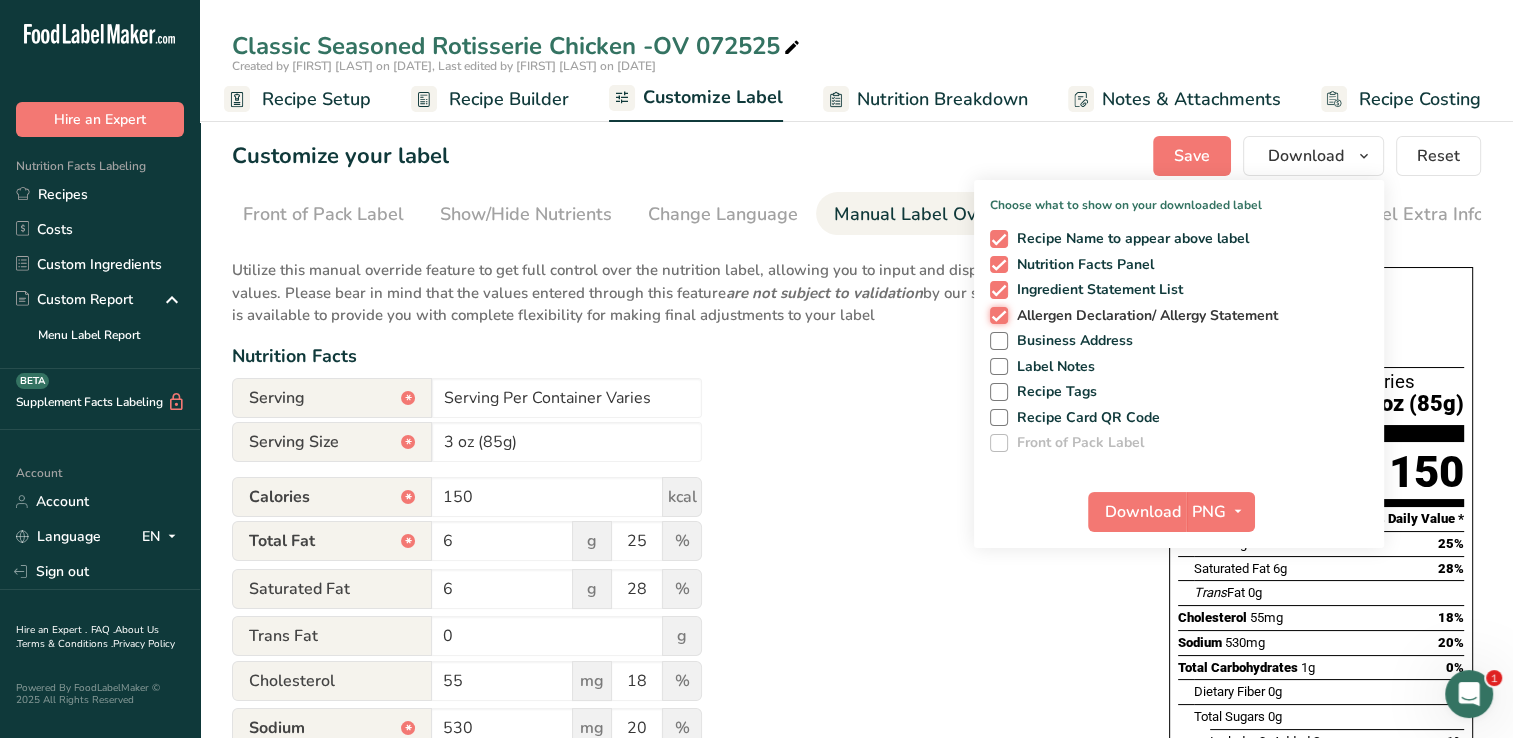 click on "Allergen Declaration/ Allergy Statement" at bounding box center (996, 315) 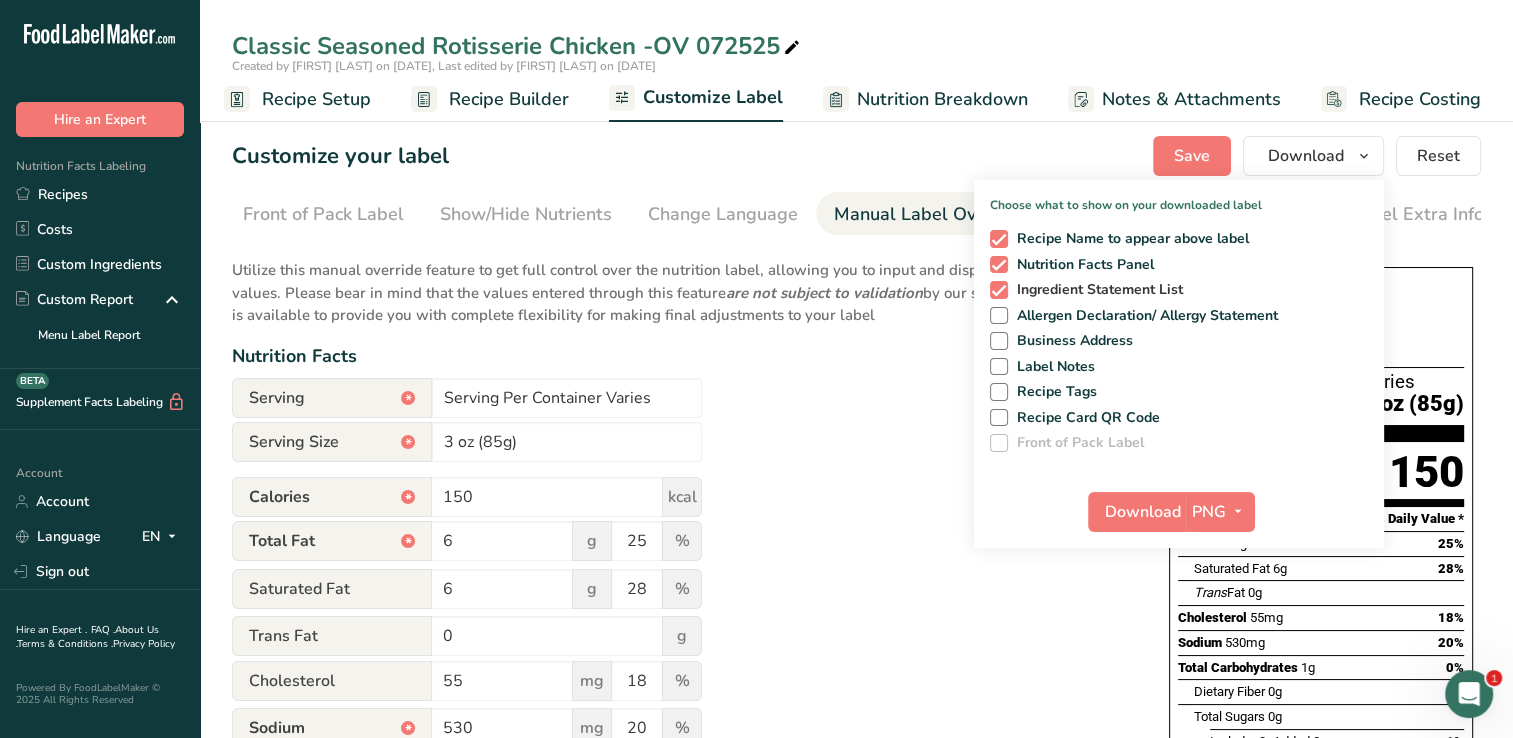 click at bounding box center (999, 290) 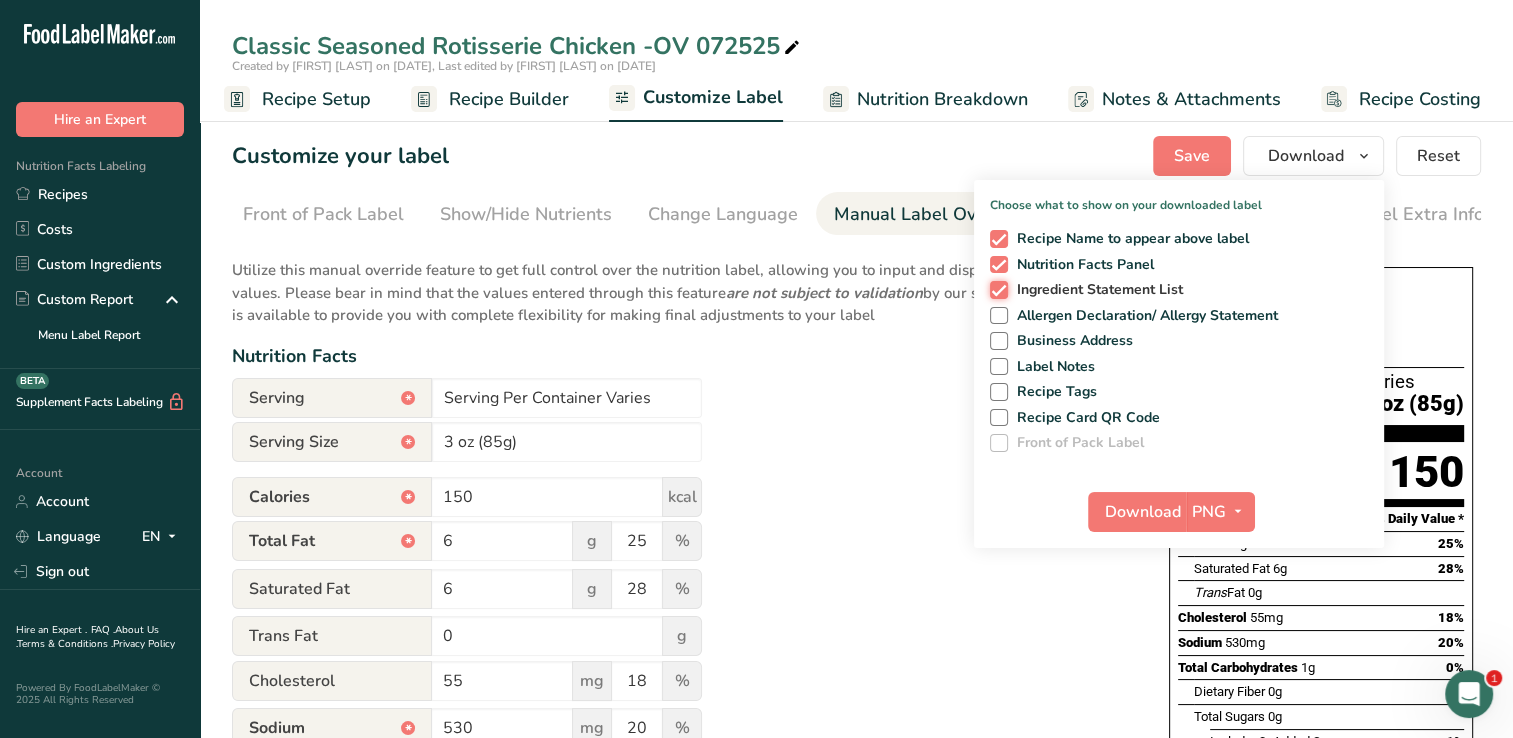 click on "Ingredient Statement List" at bounding box center [996, 289] 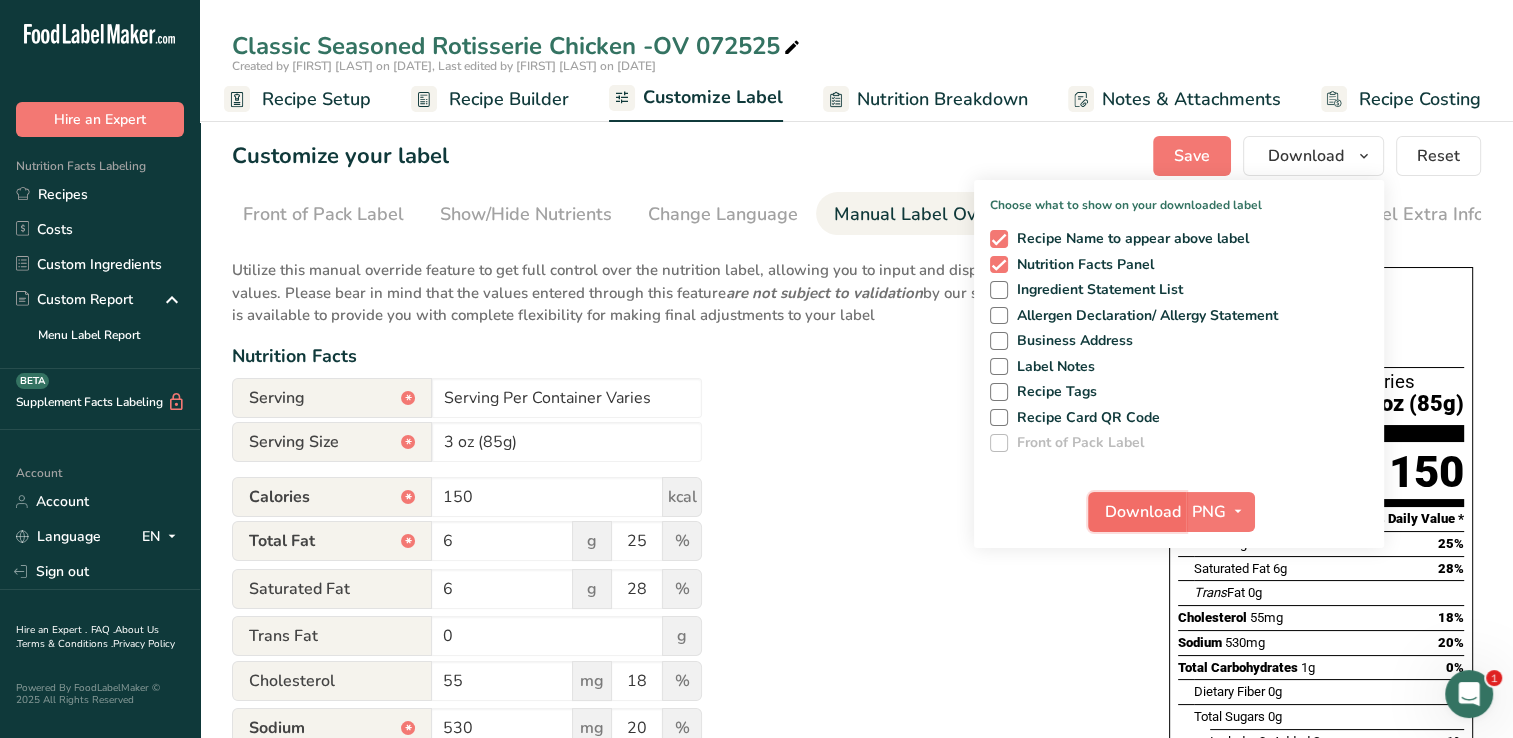 click on "Download" at bounding box center [1143, 512] 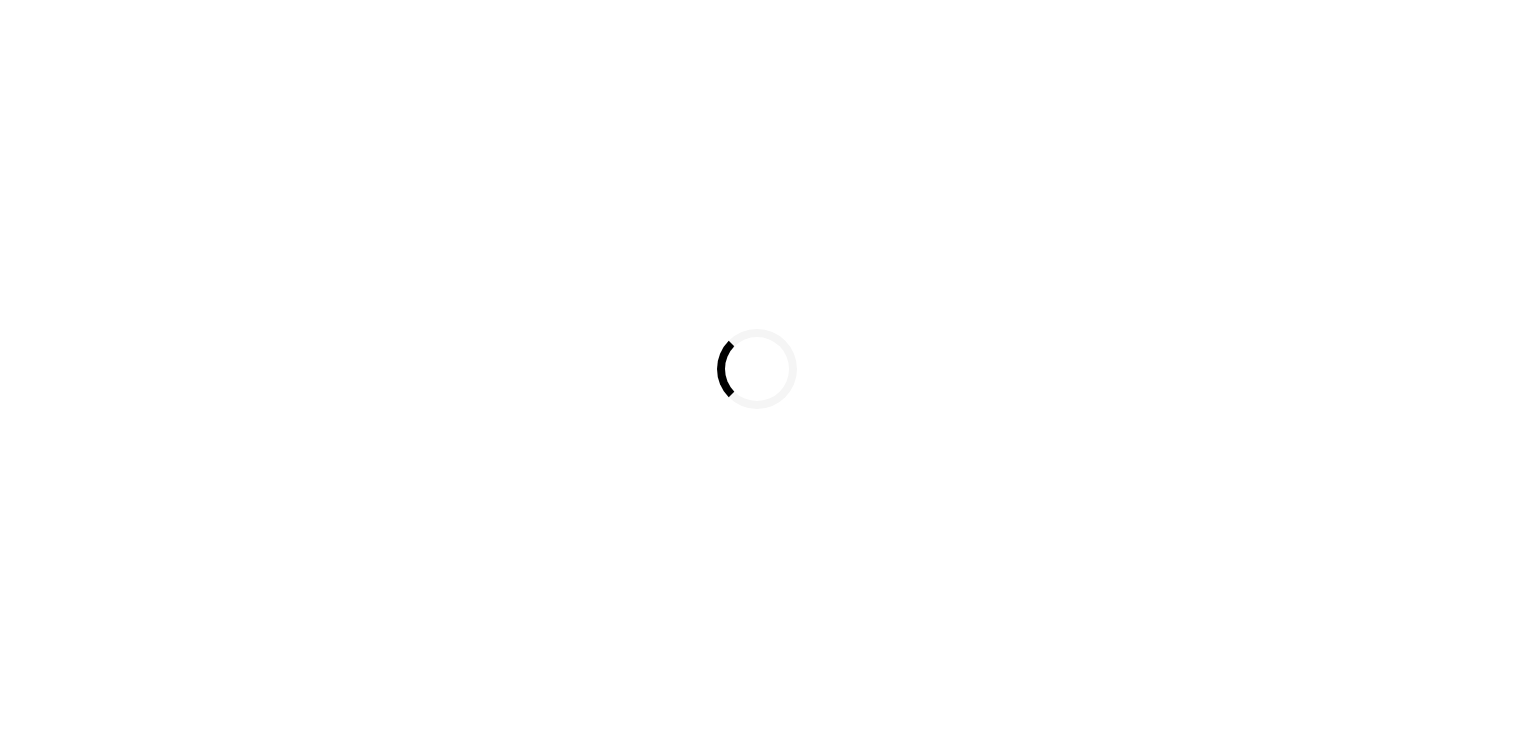 scroll, scrollTop: 0, scrollLeft: 0, axis: both 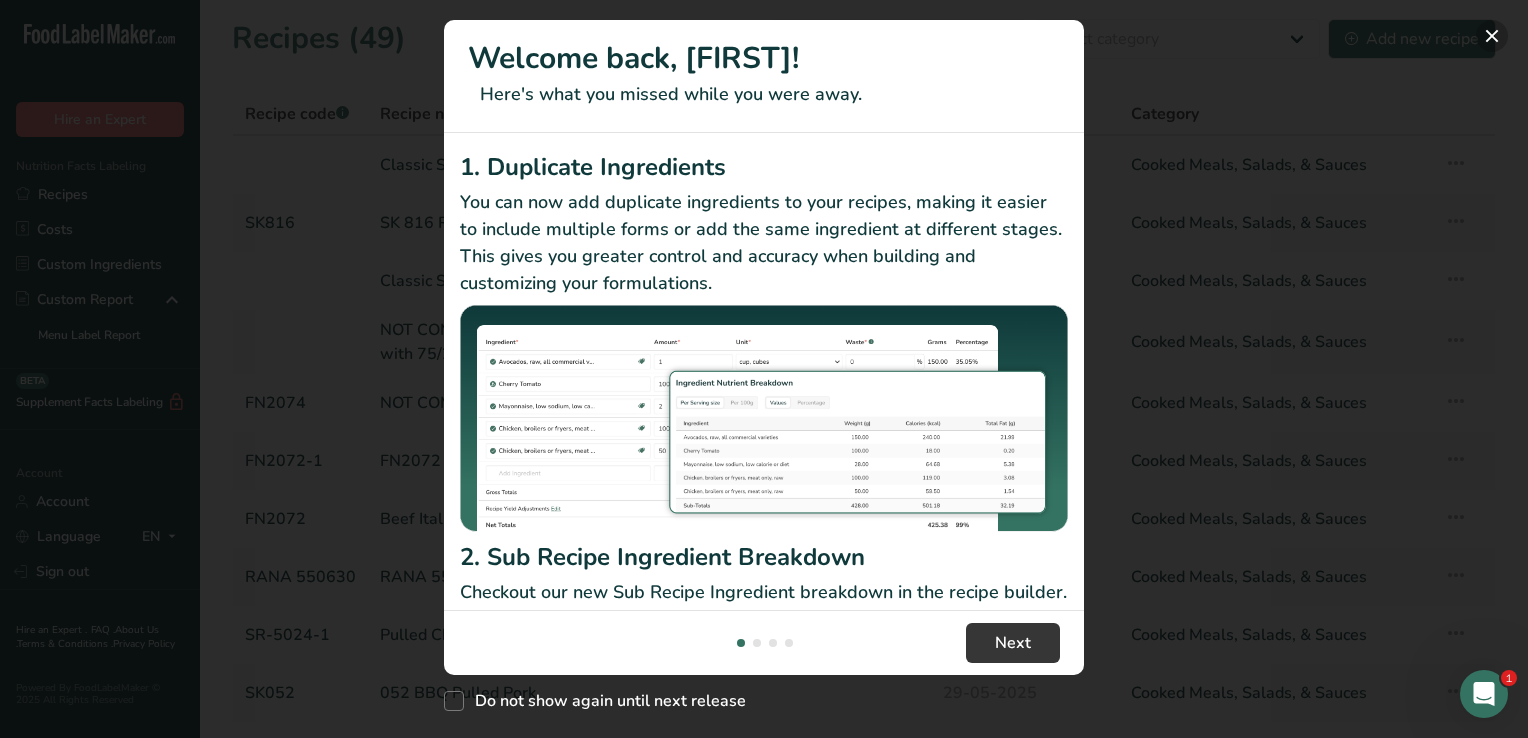 click at bounding box center [1492, 36] 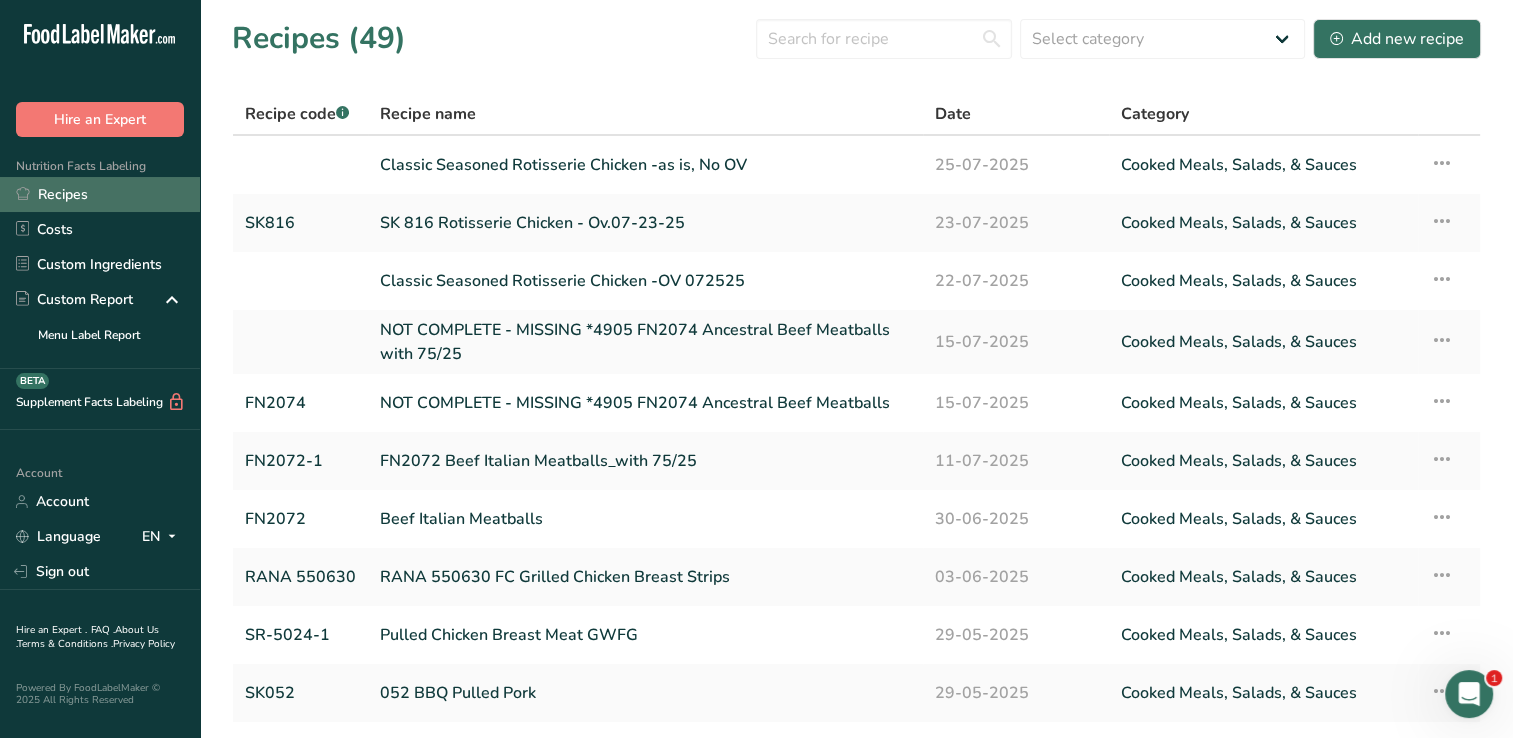click on "Recipes" at bounding box center (100, 194) 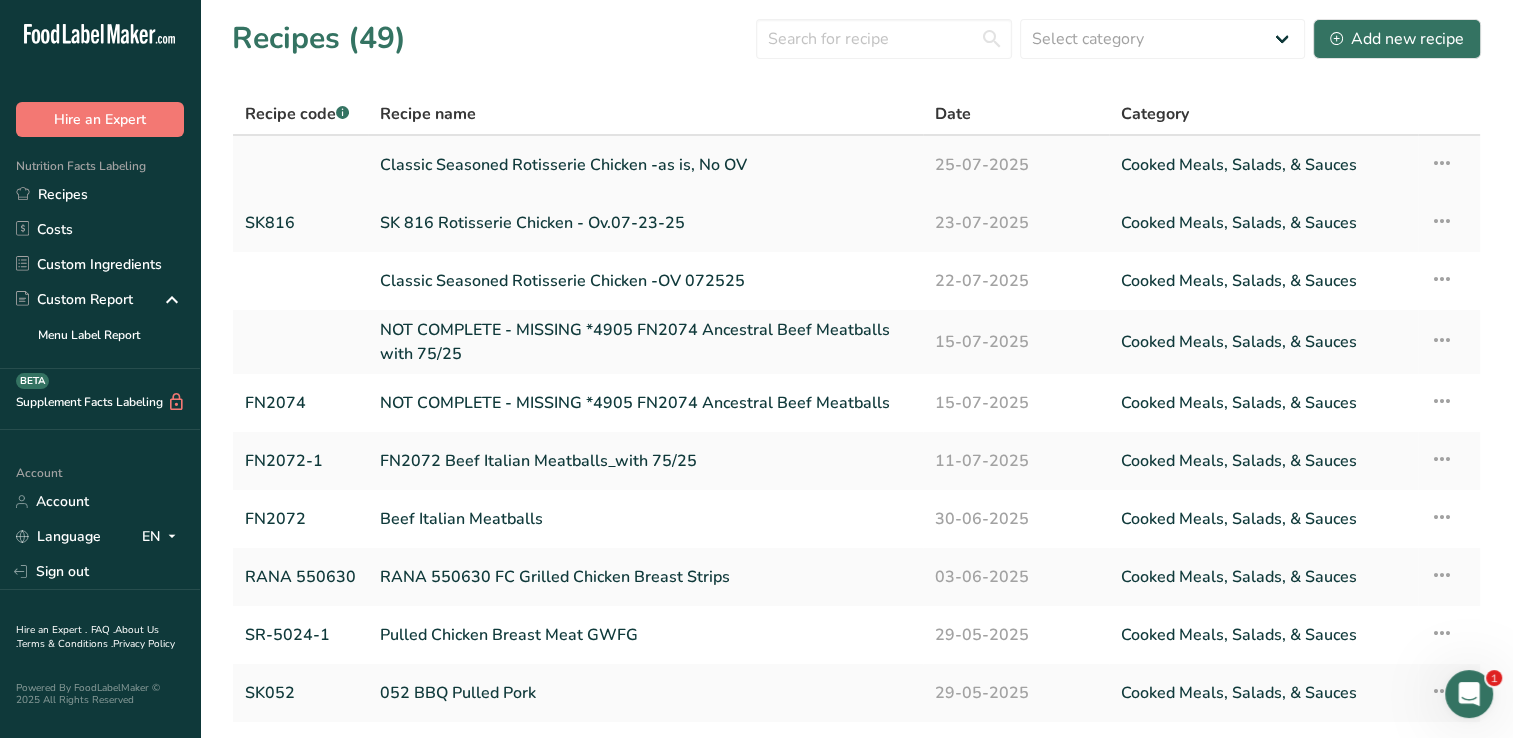 click on "Classic Seasoned Rotisserie Chicken -as is, No OV" at bounding box center (645, 165) 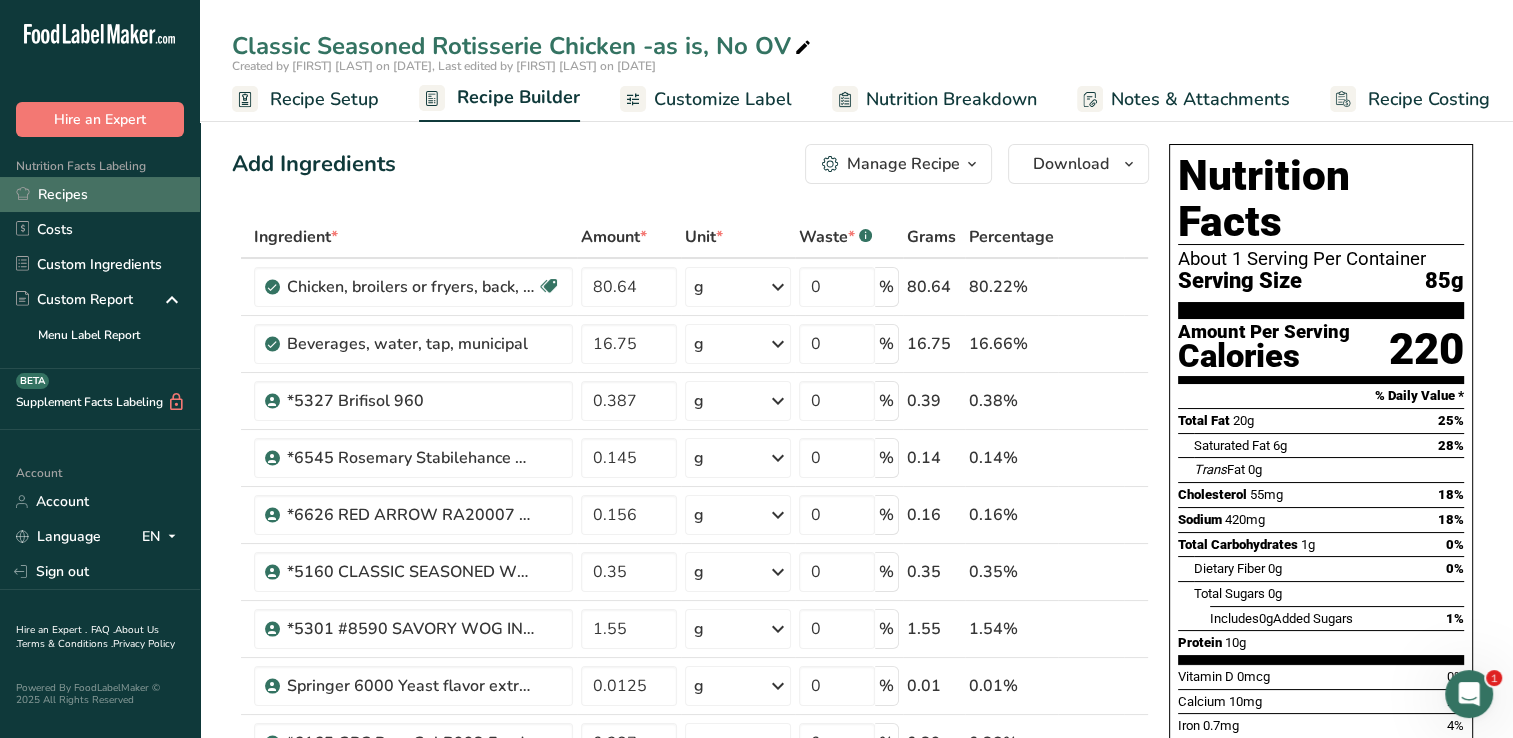 click on "Recipes" at bounding box center (100, 194) 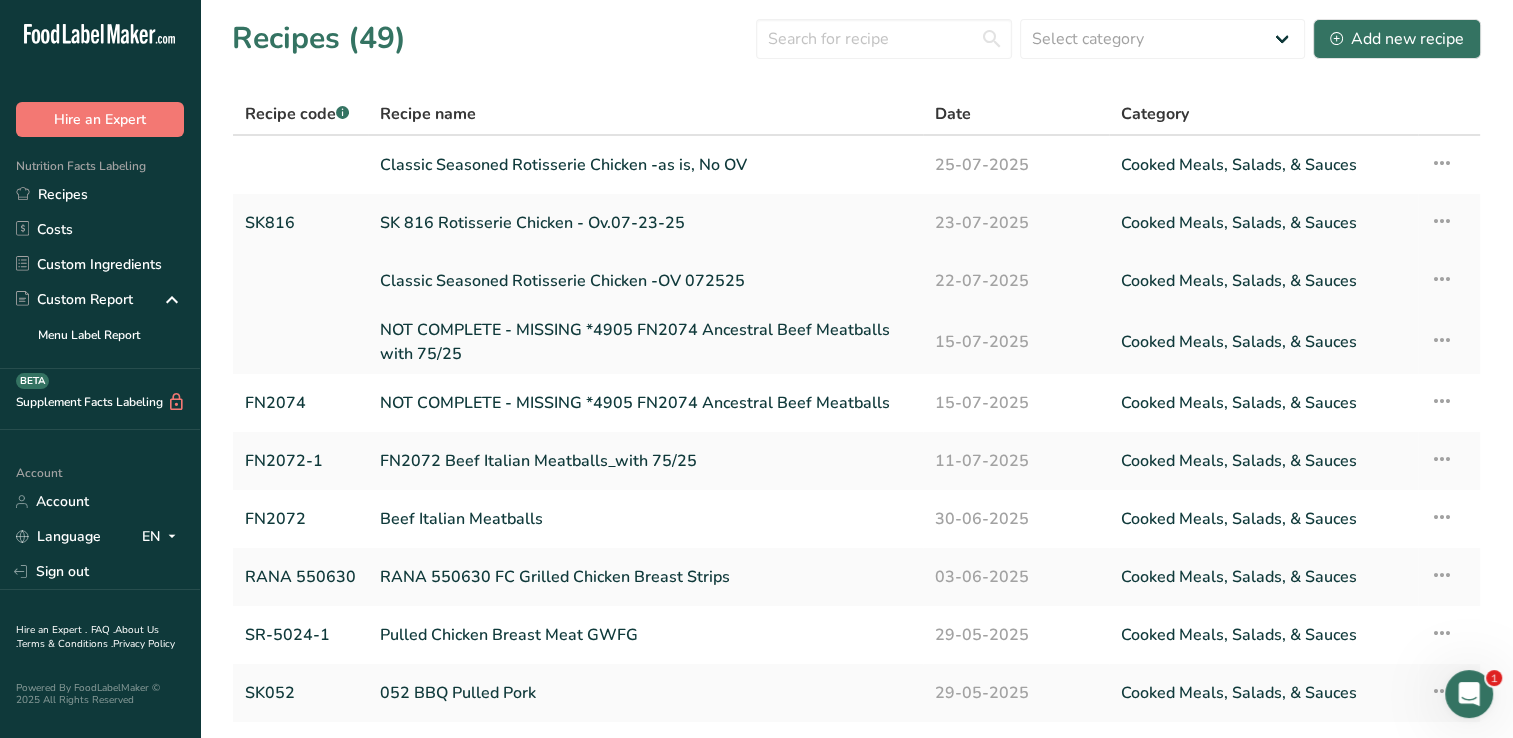 click on "Classic Seasoned Rotisserie Chicken -OV 072525" at bounding box center [645, 281] 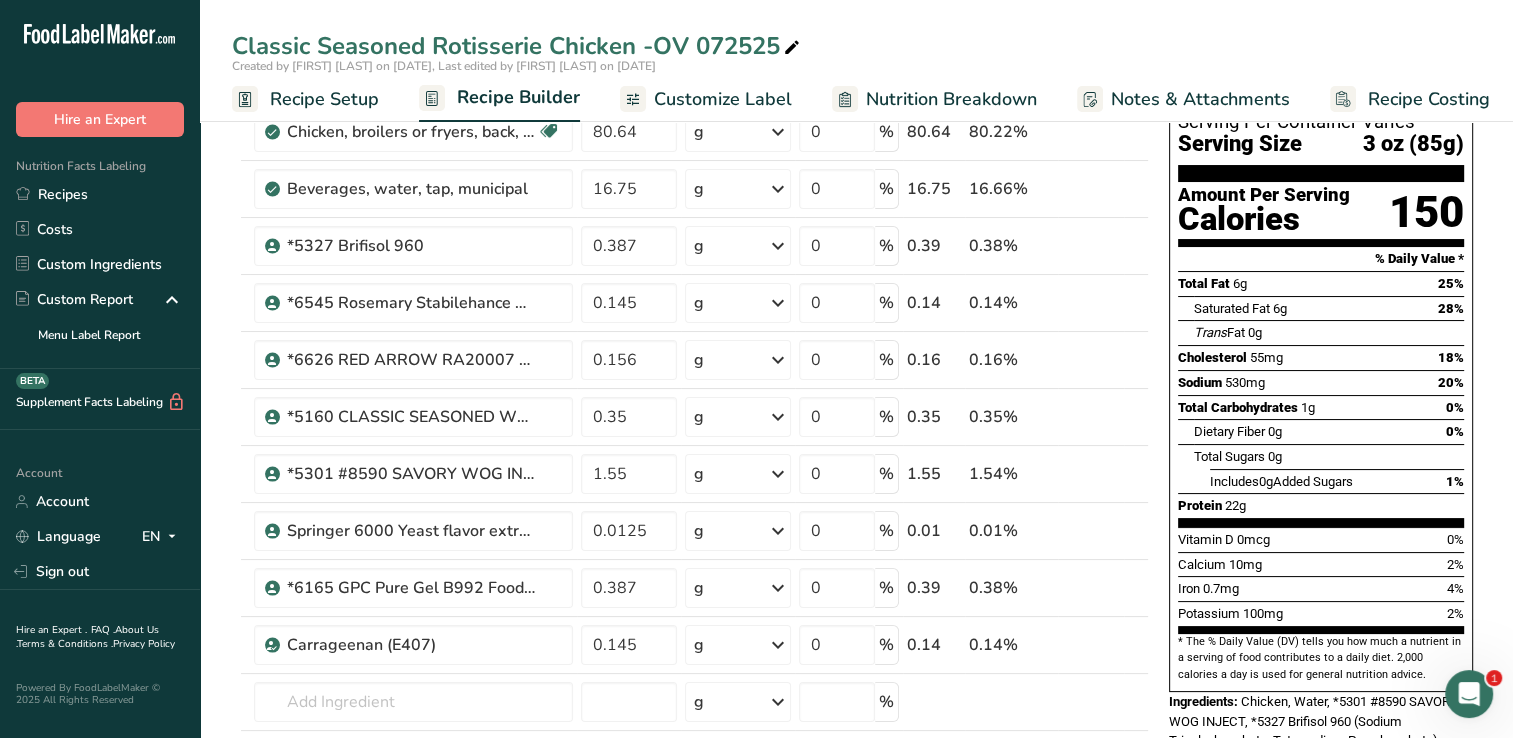 scroll, scrollTop: 0, scrollLeft: 0, axis: both 